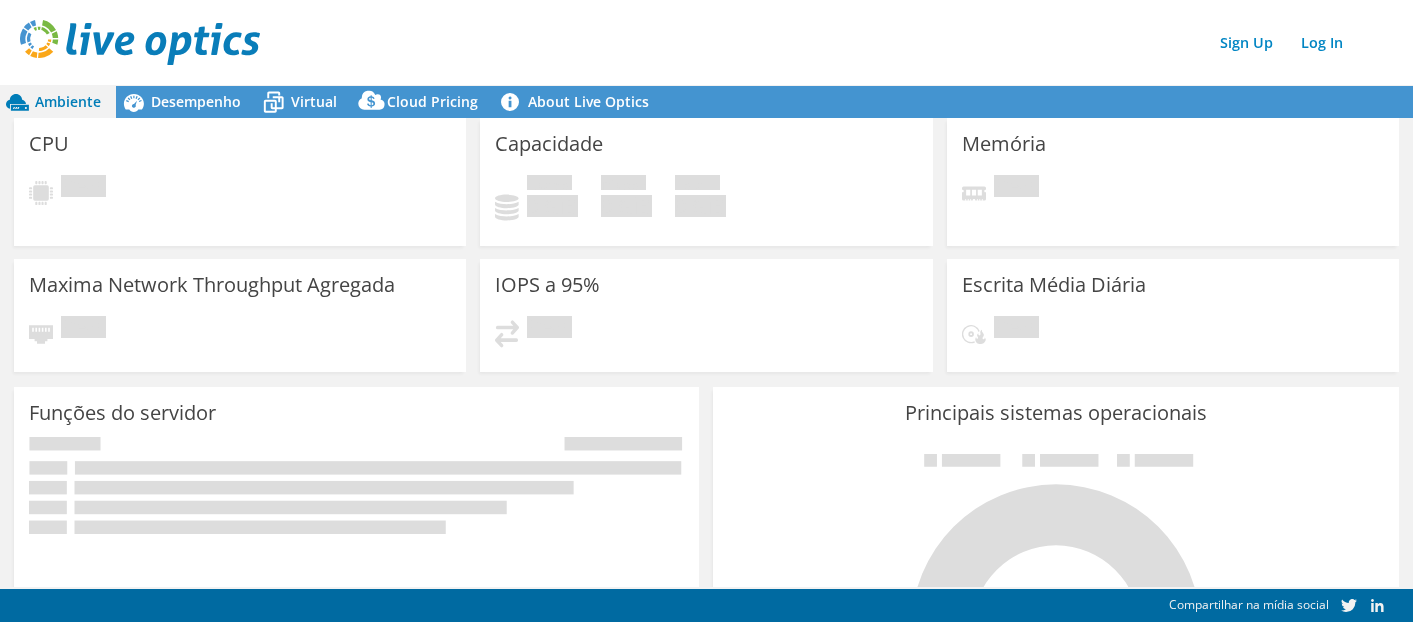 scroll, scrollTop: 0, scrollLeft: 0, axis: both 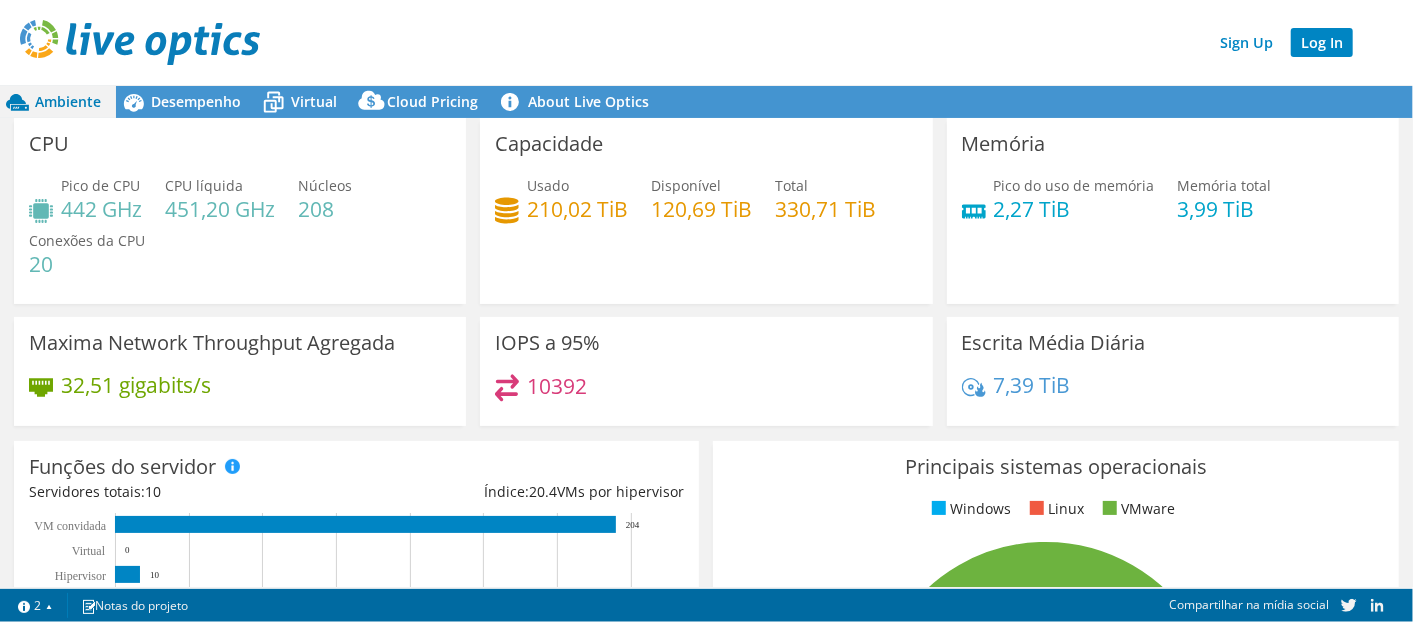 click on "Log In" at bounding box center (1322, 42) 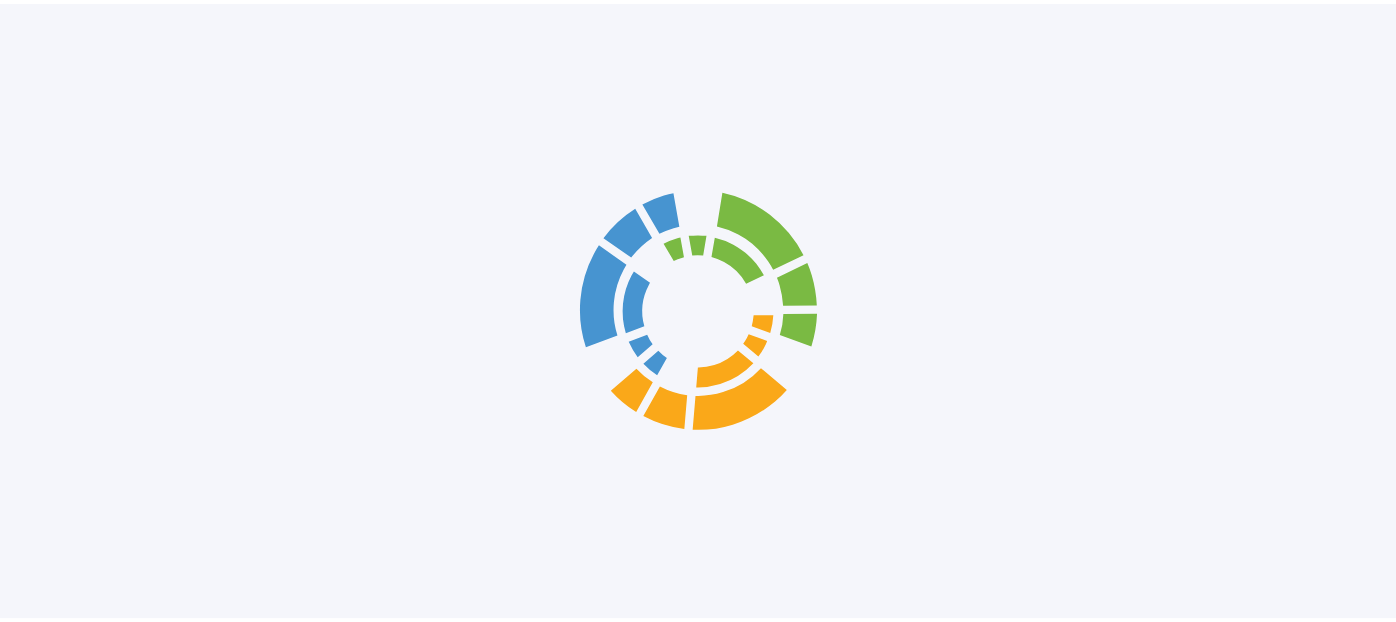 scroll, scrollTop: 0, scrollLeft: 0, axis: both 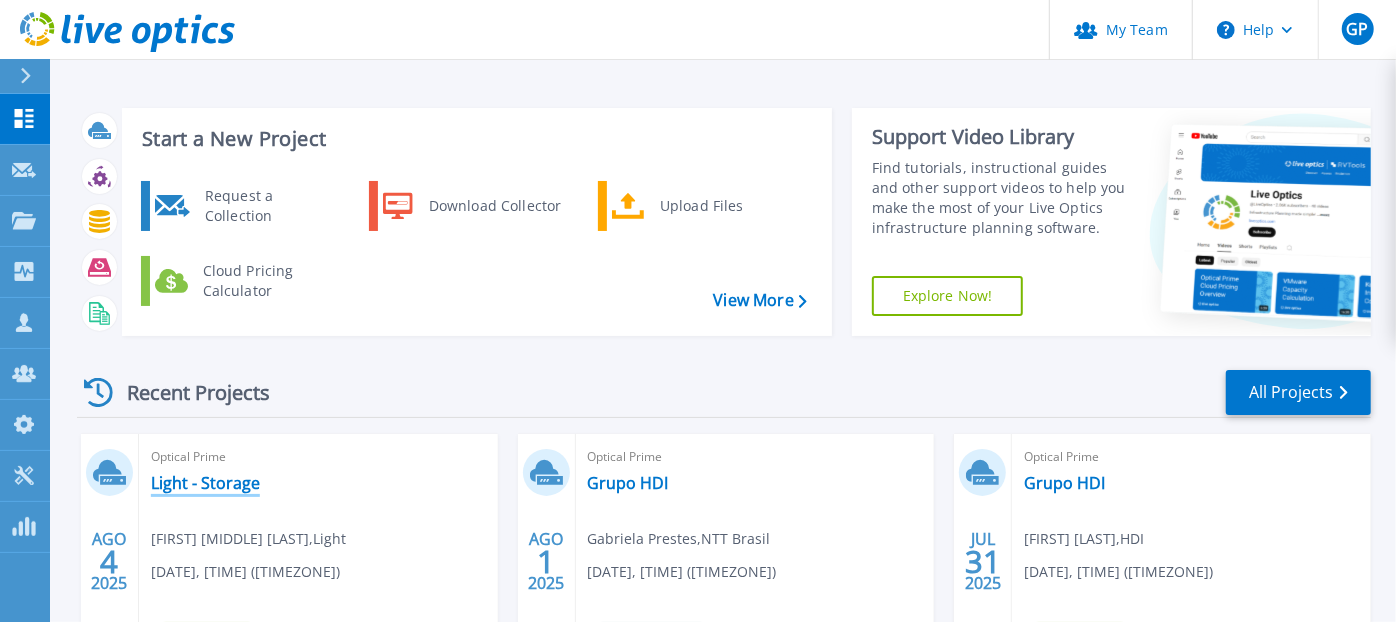 click on "Light - Storage" at bounding box center [205, 483] 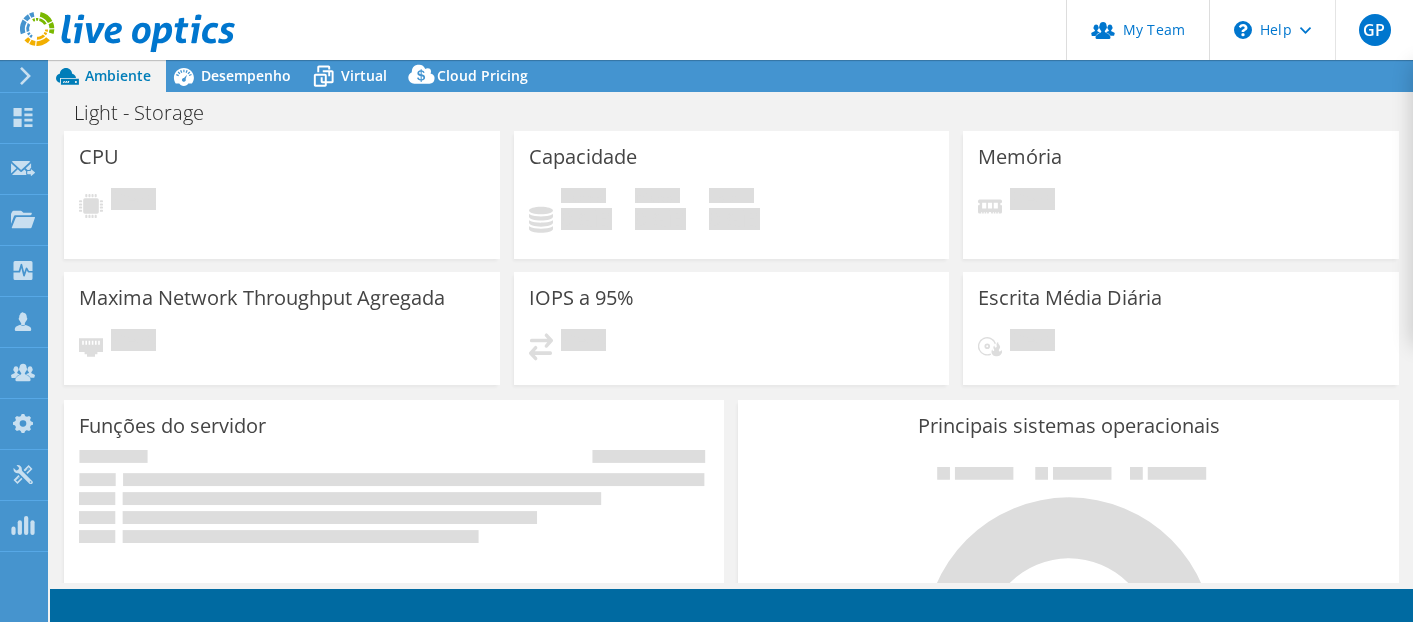 scroll, scrollTop: 0, scrollLeft: 0, axis: both 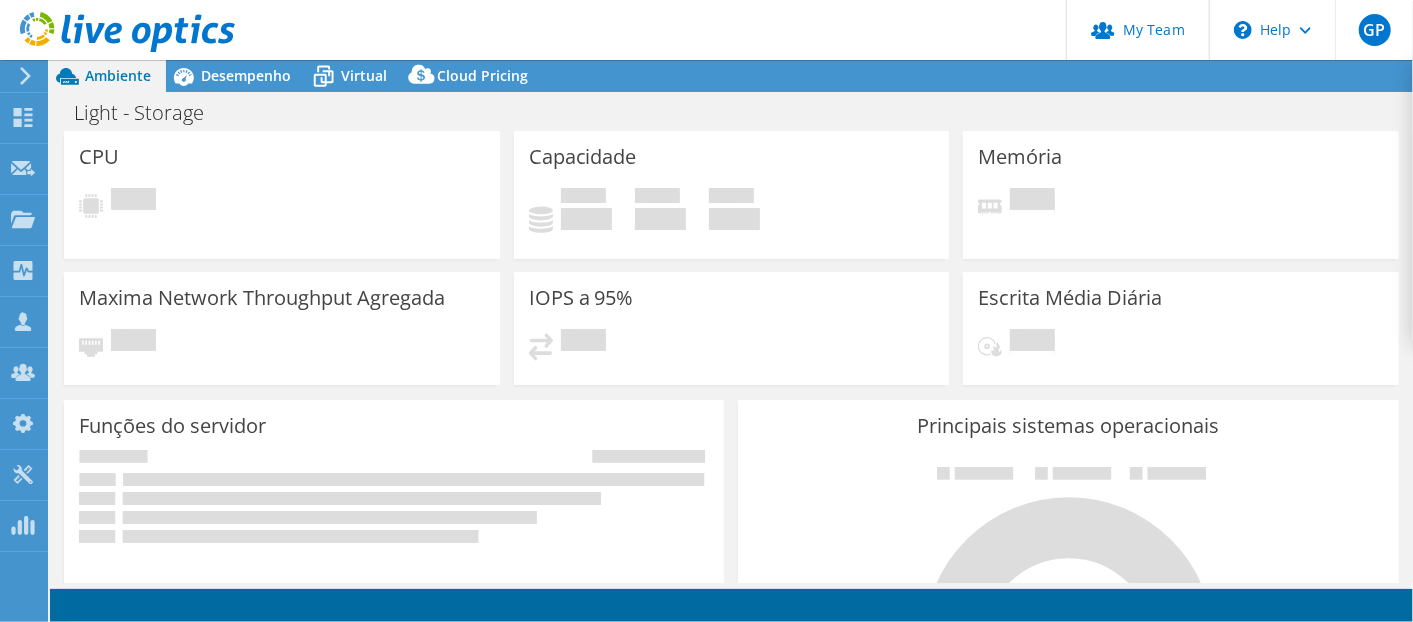 select on "USD" 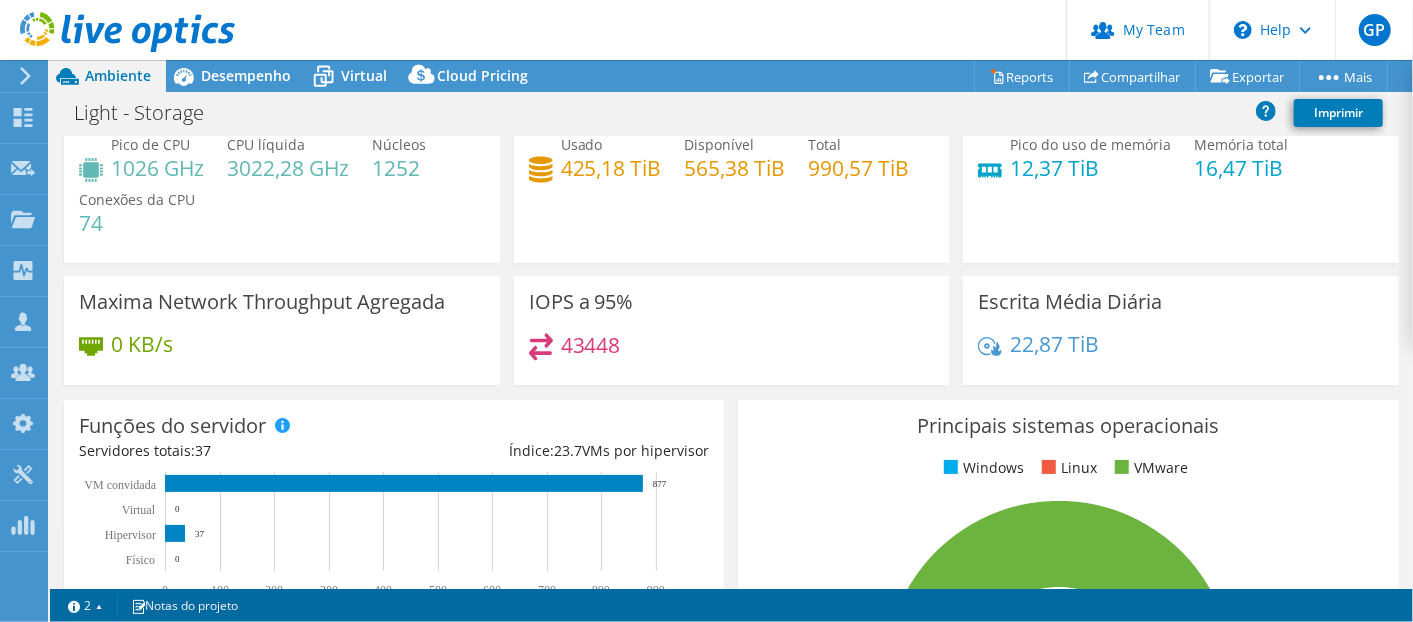 scroll, scrollTop: 0, scrollLeft: 0, axis: both 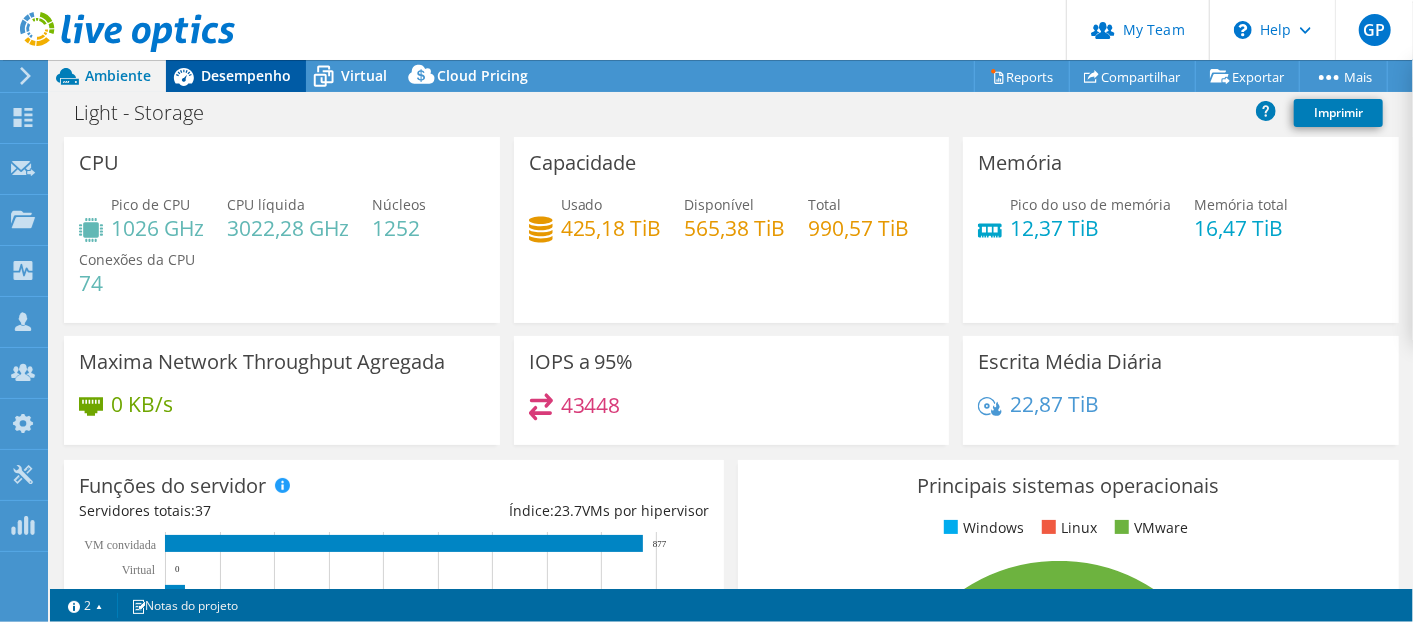 click on "Desempenho" at bounding box center (246, 75) 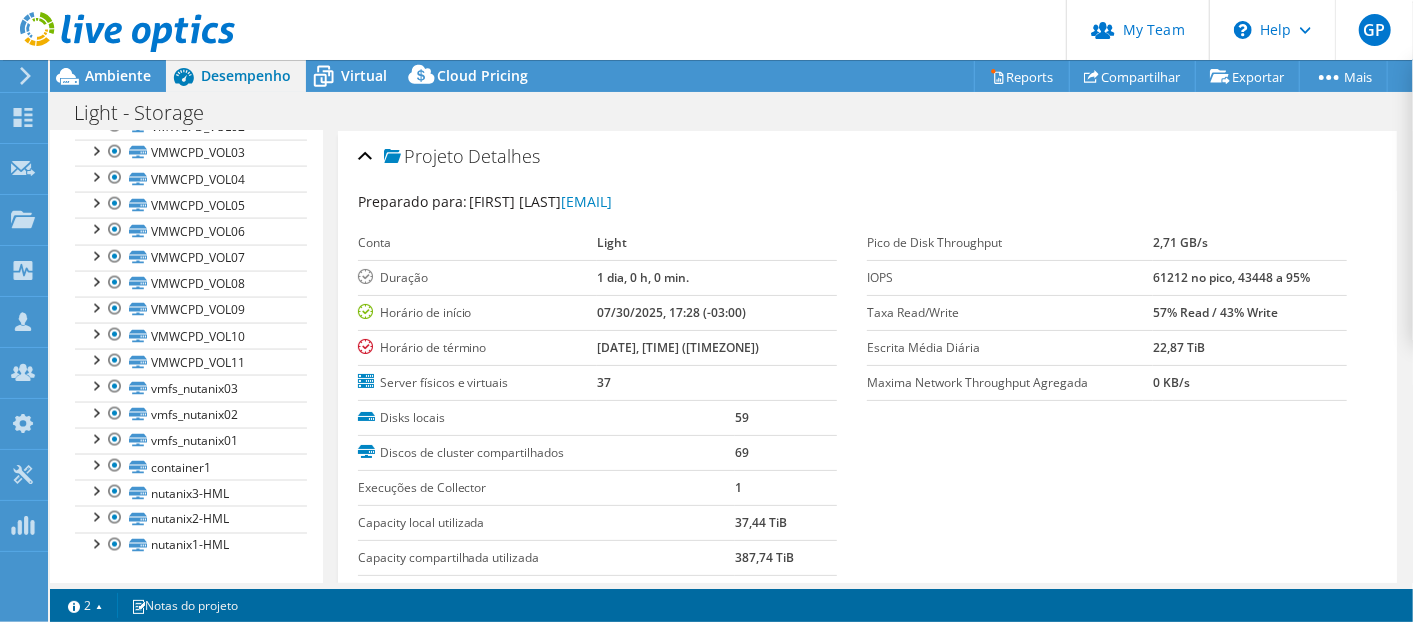 scroll, scrollTop: 1757, scrollLeft: 0, axis: vertical 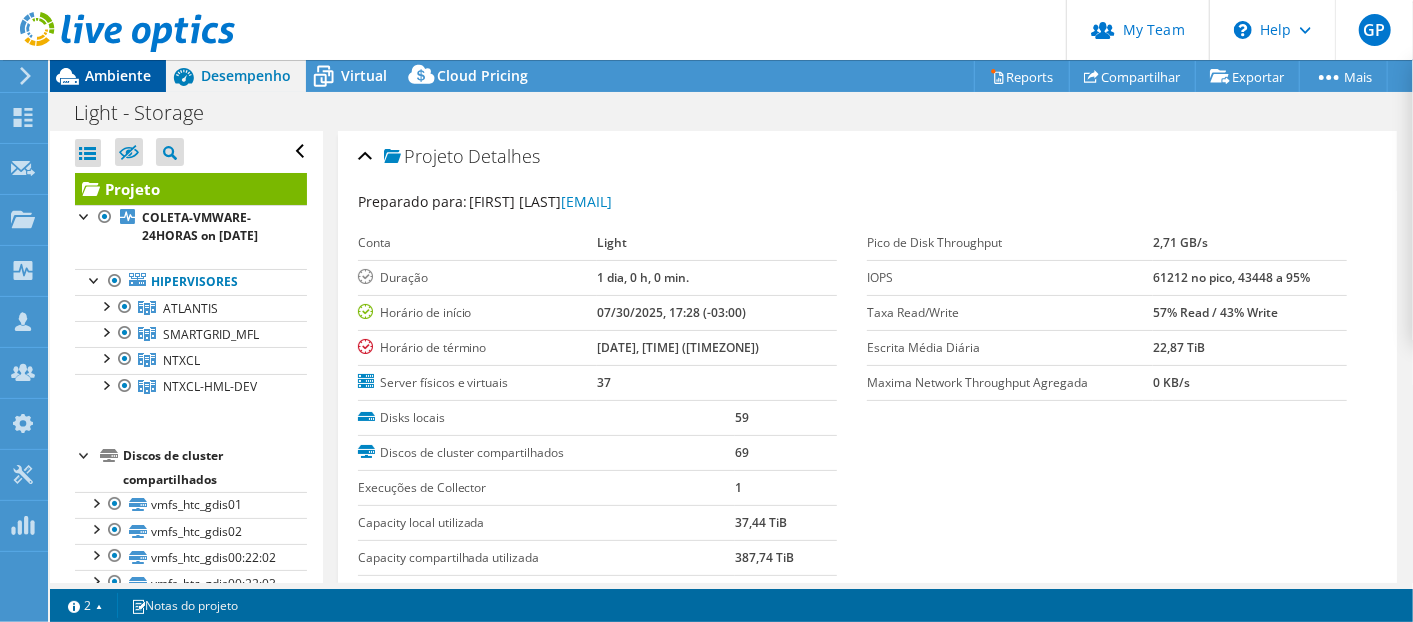 click on "Ambiente" at bounding box center (118, 75) 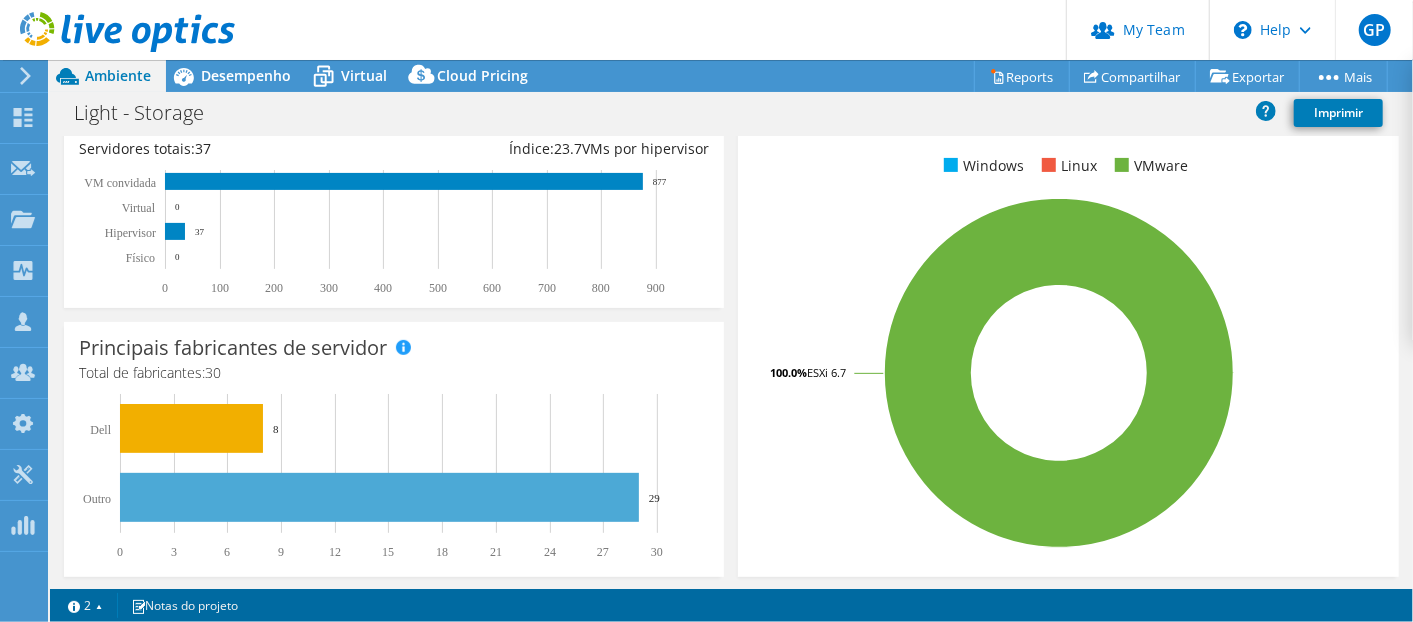 scroll, scrollTop: 358, scrollLeft: 0, axis: vertical 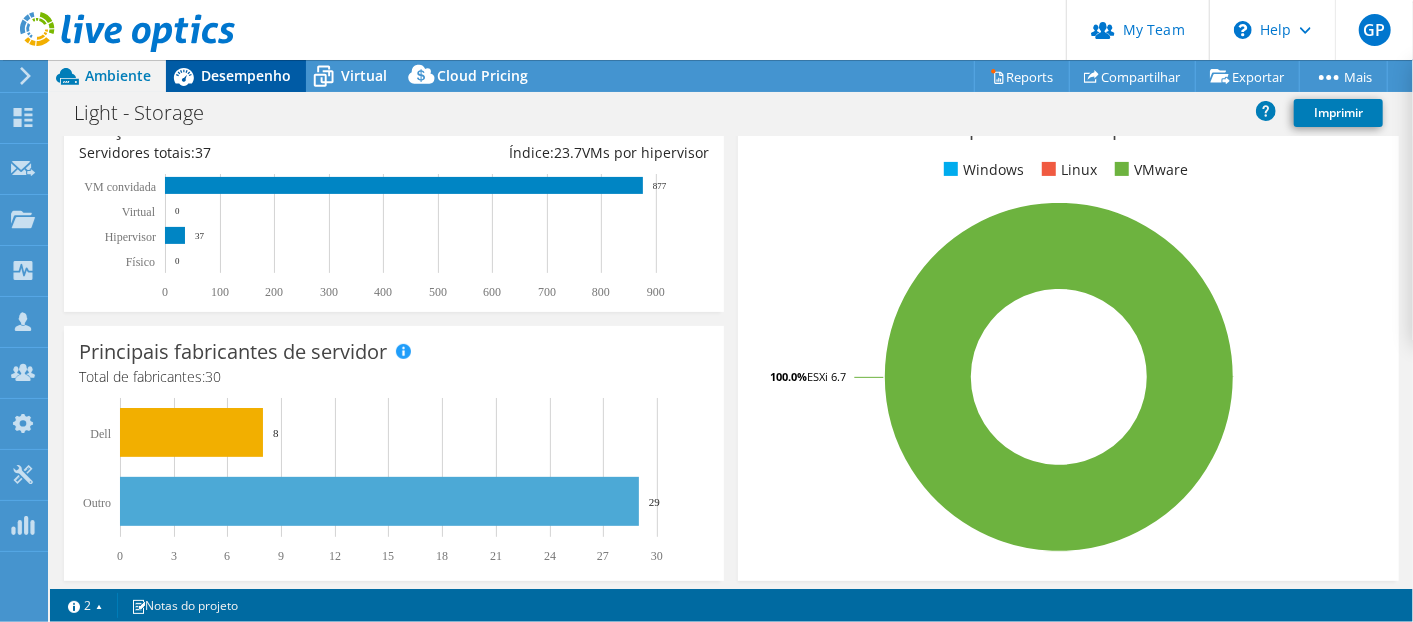 click on "Desempenho" at bounding box center (246, 75) 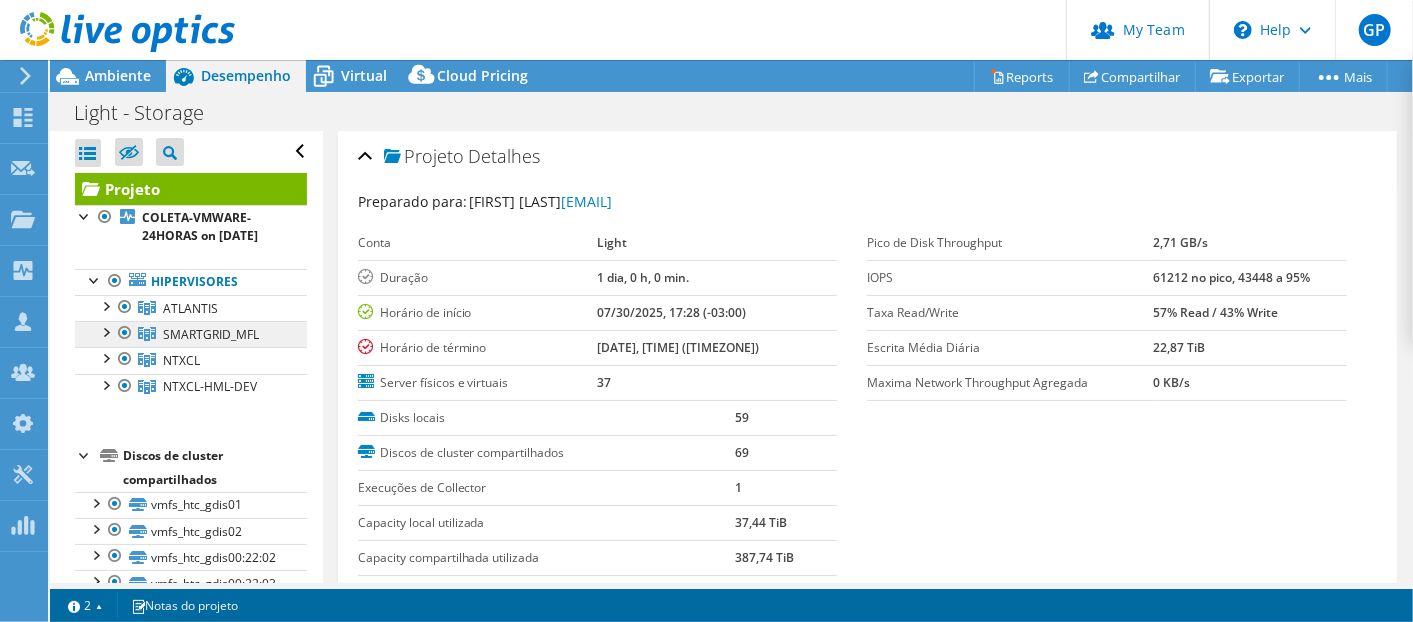 drag, startPoint x: 275, startPoint y: 350, endPoint x: 157, endPoint y: 355, distance: 118.10589 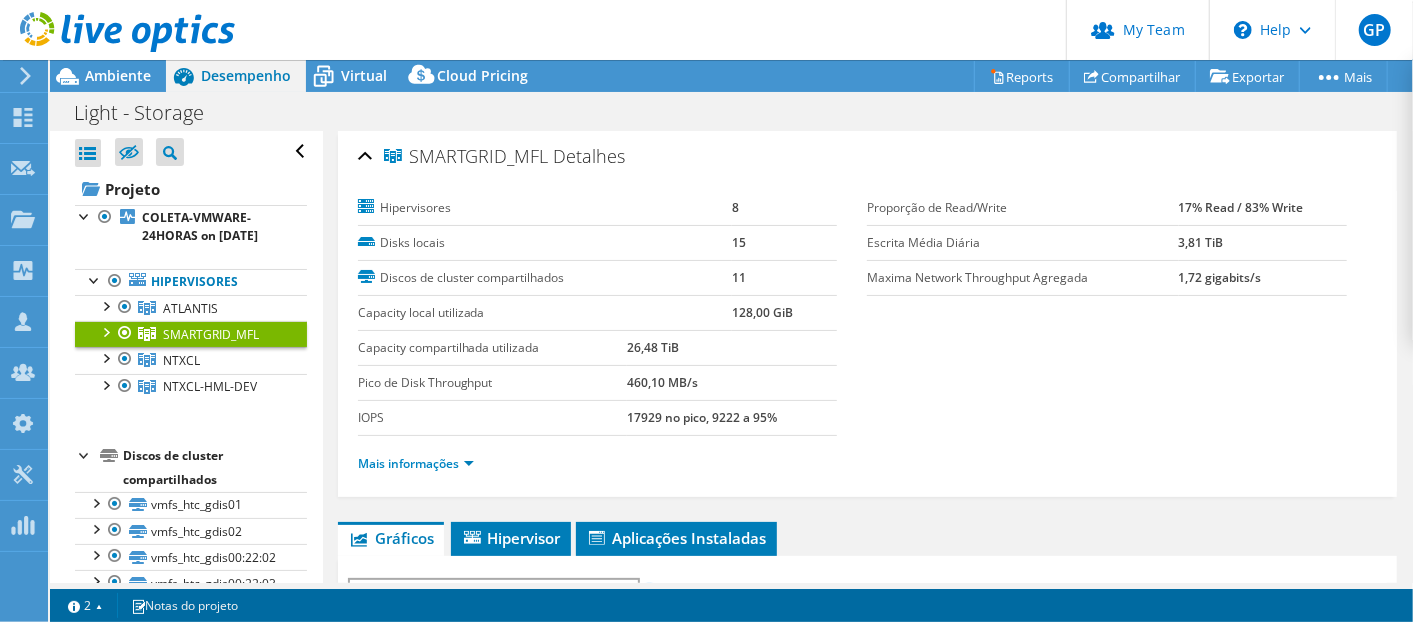 copy on "SMARTGRID_MFL" 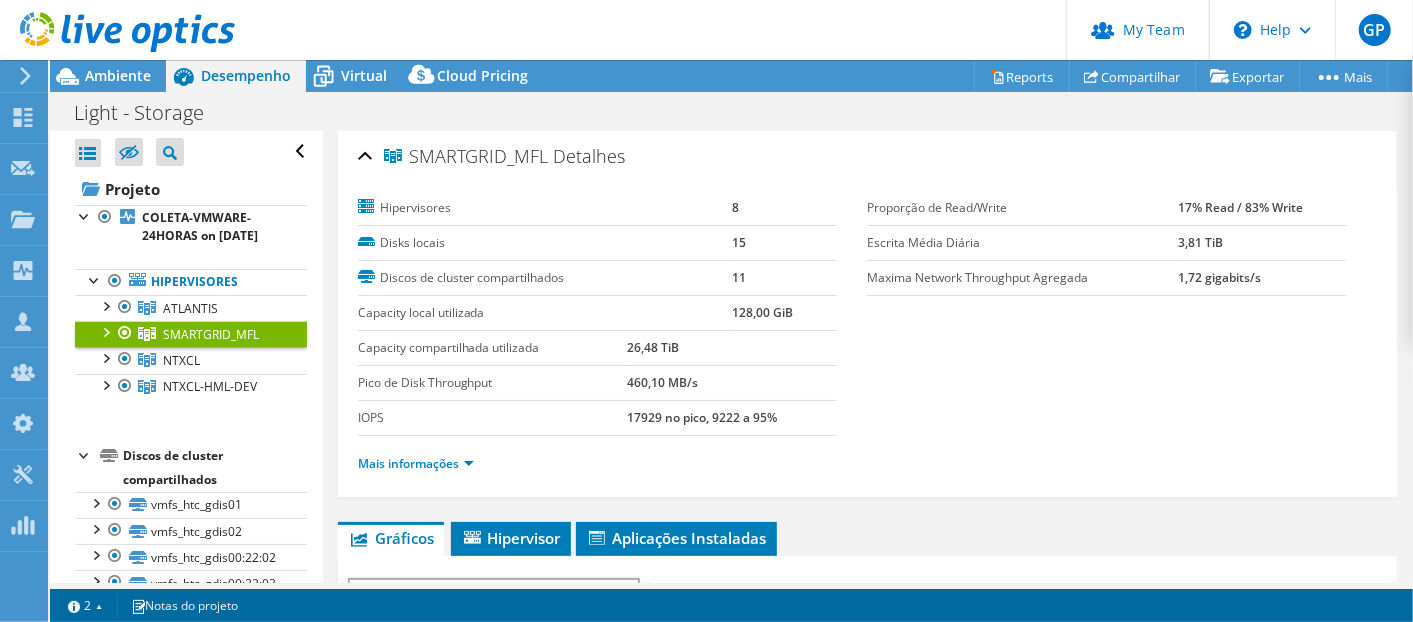 drag, startPoint x: 545, startPoint y: 160, endPoint x: 410, endPoint y: 157, distance: 135.03333 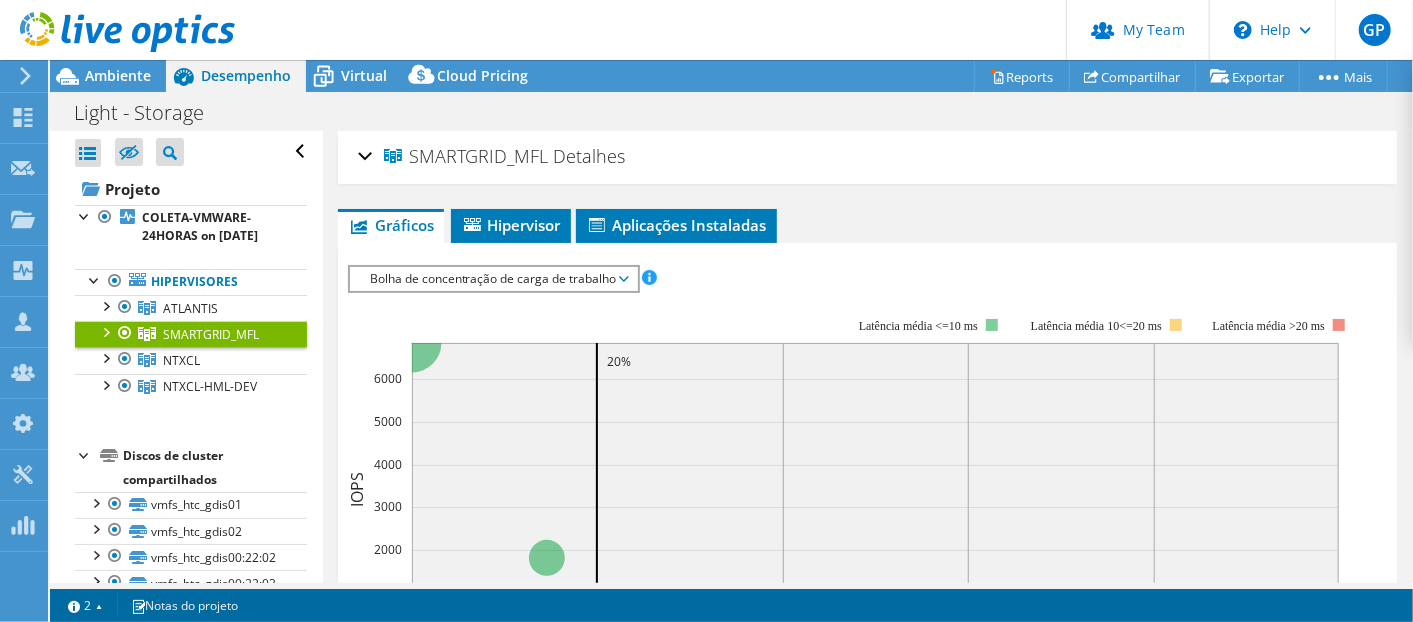 copy on "SMARTGRID_MFL" 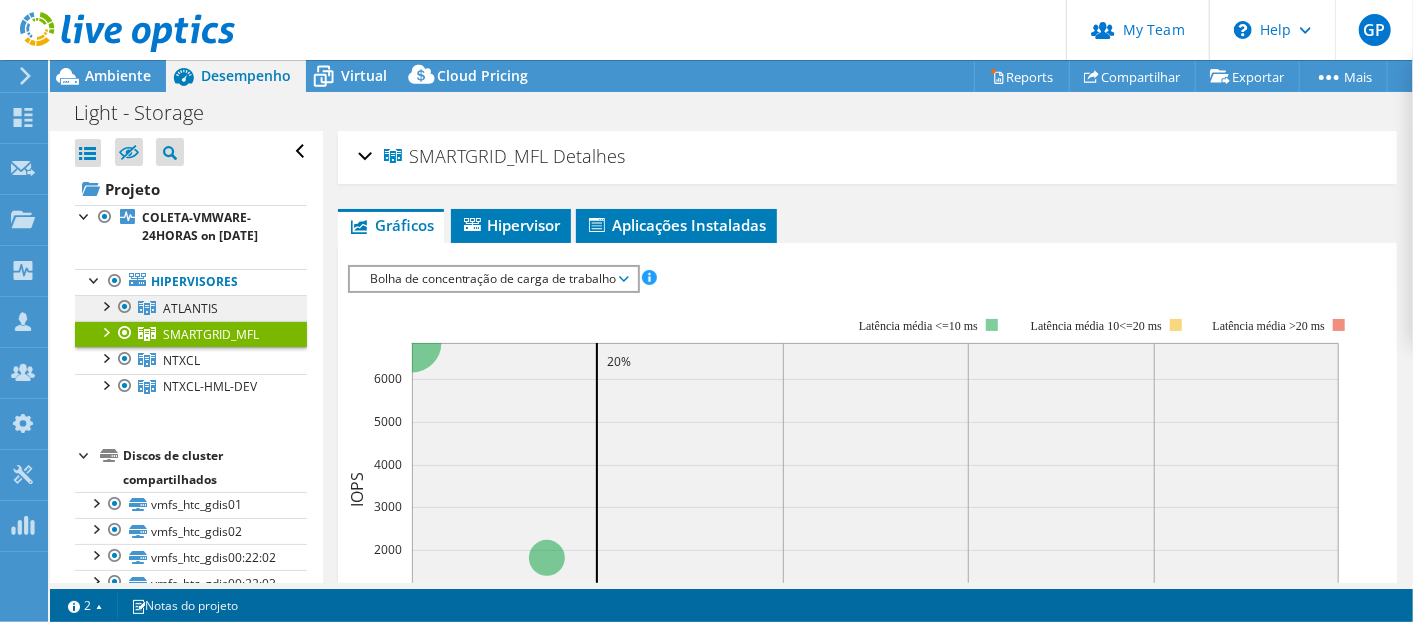 drag, startPoint x: 251, startPoint y: 316, endPoint x: 160, endPoint y: 319, distance: 91.04944 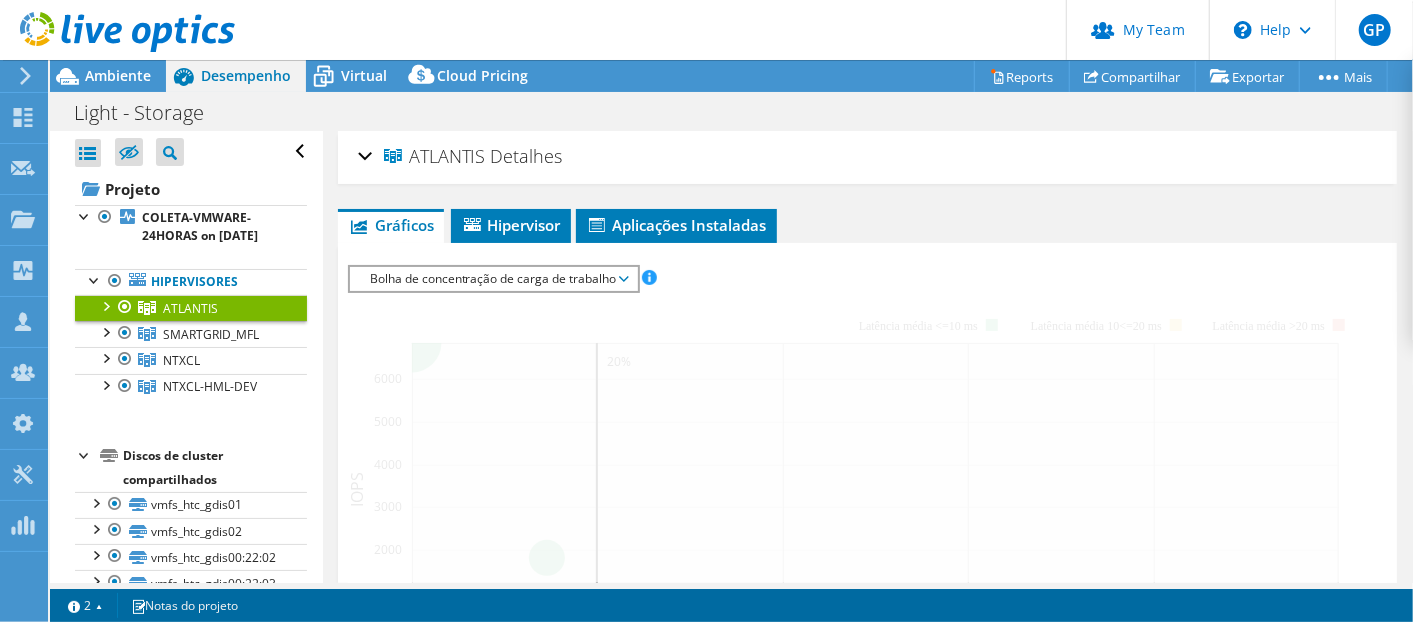 copy on "ATLANTIS" 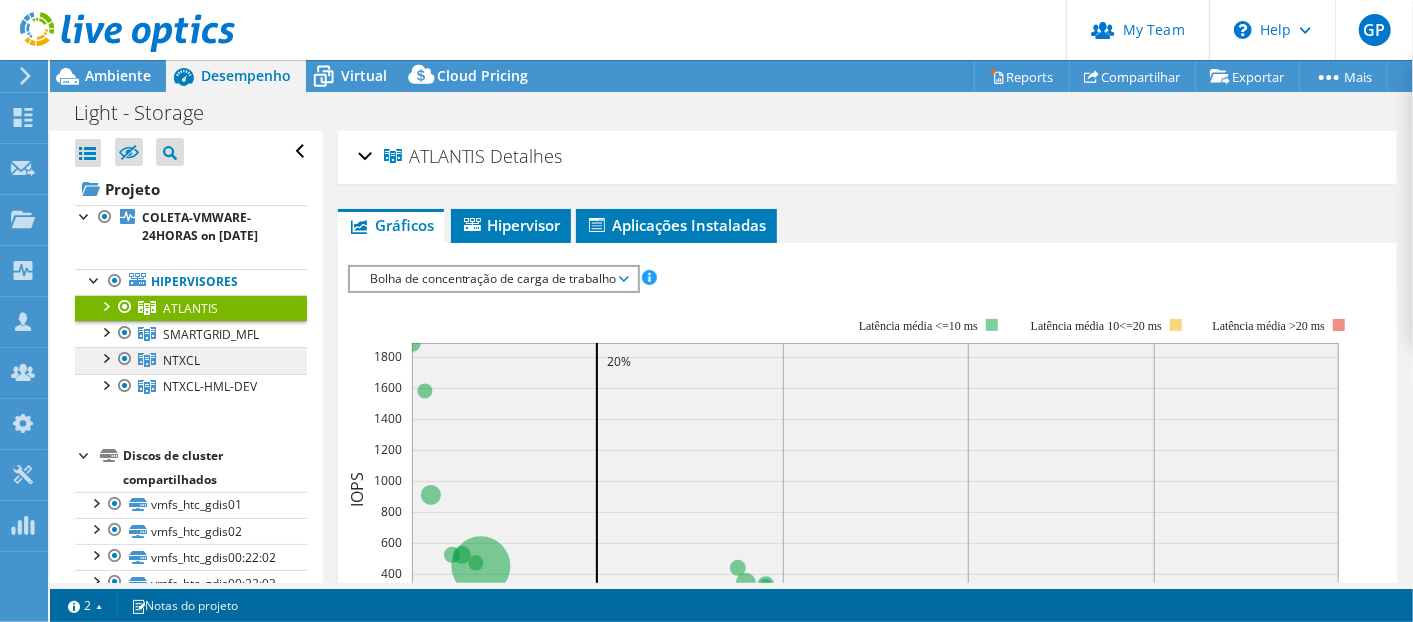 drag, startPoint x: 208, startPoint y: 382, endPoint x: 162, endPoint y: 383, distance: 46.010868 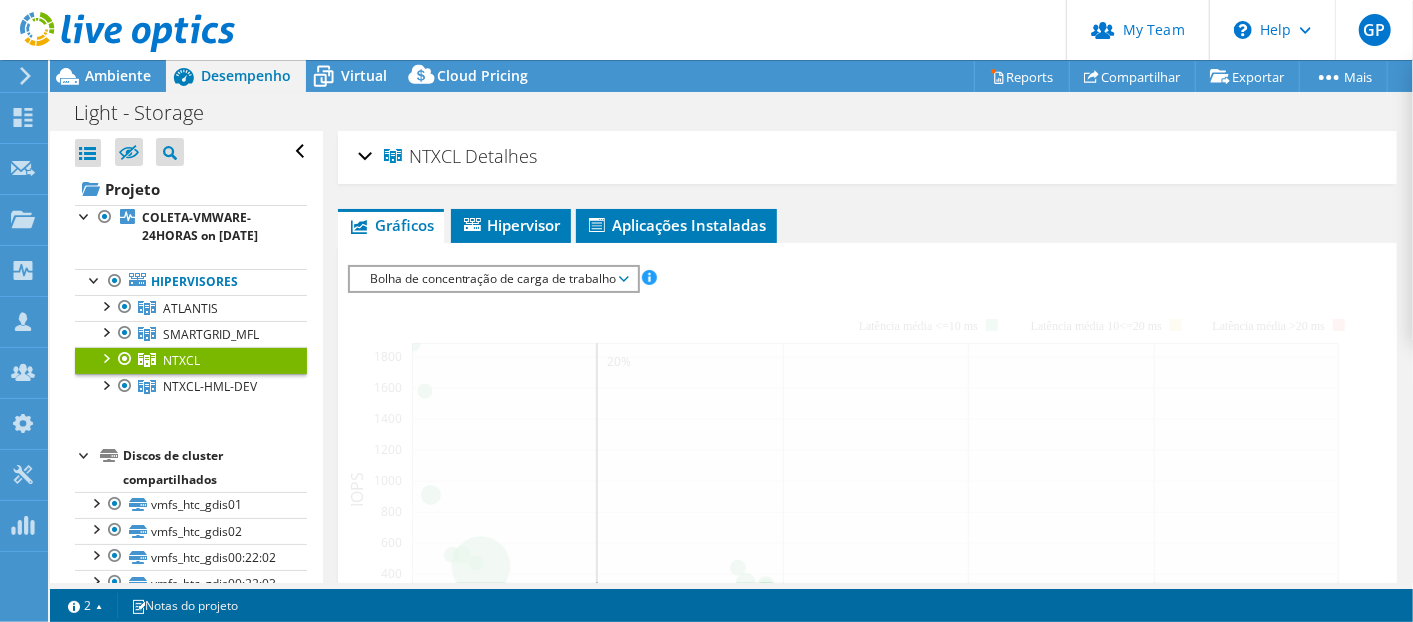 copy on "NTXCL" 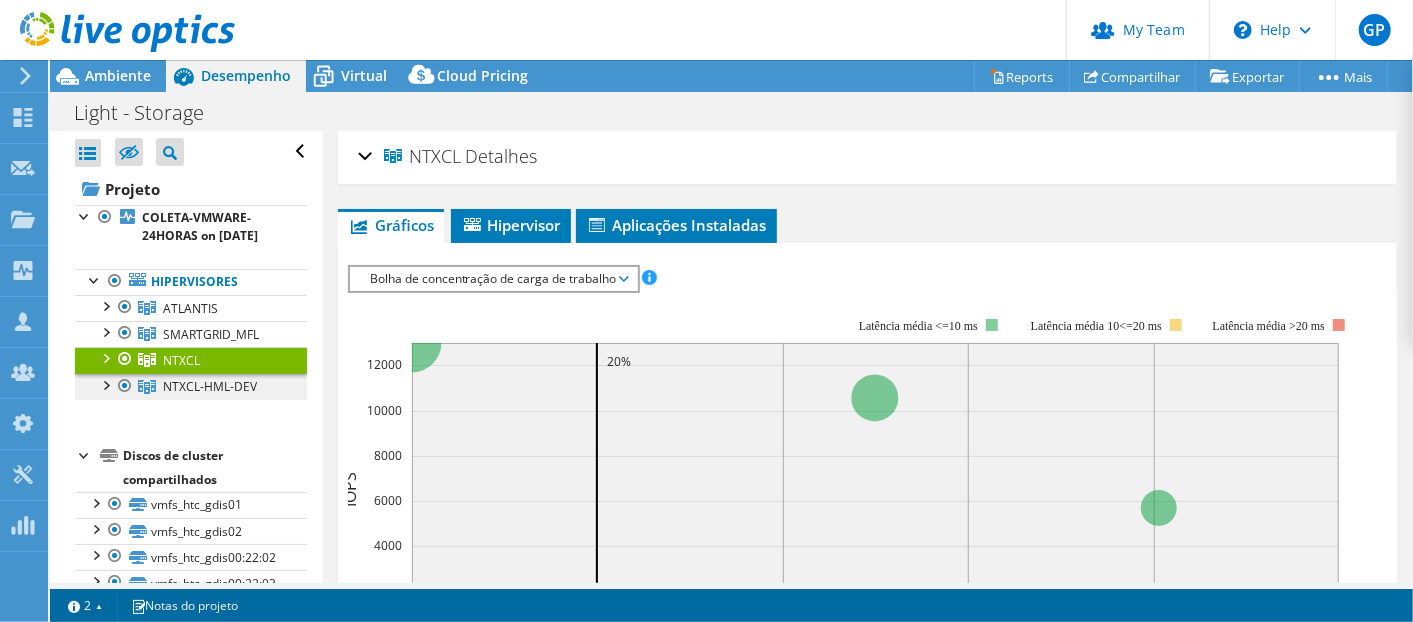 drag, startPoint x: 274, startPoint y: 402, endPoint x: 163, endPoint y: 408, distance: 111.16204 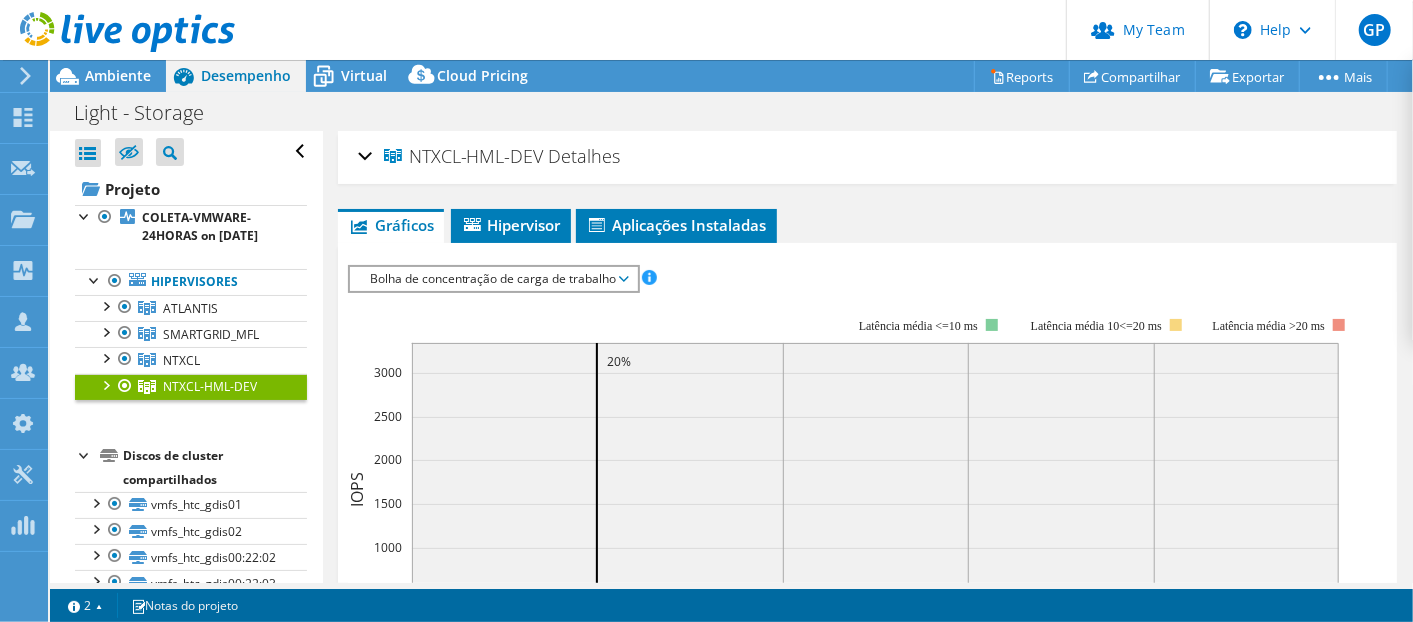 copy on "NTXCL-HML-DEV" 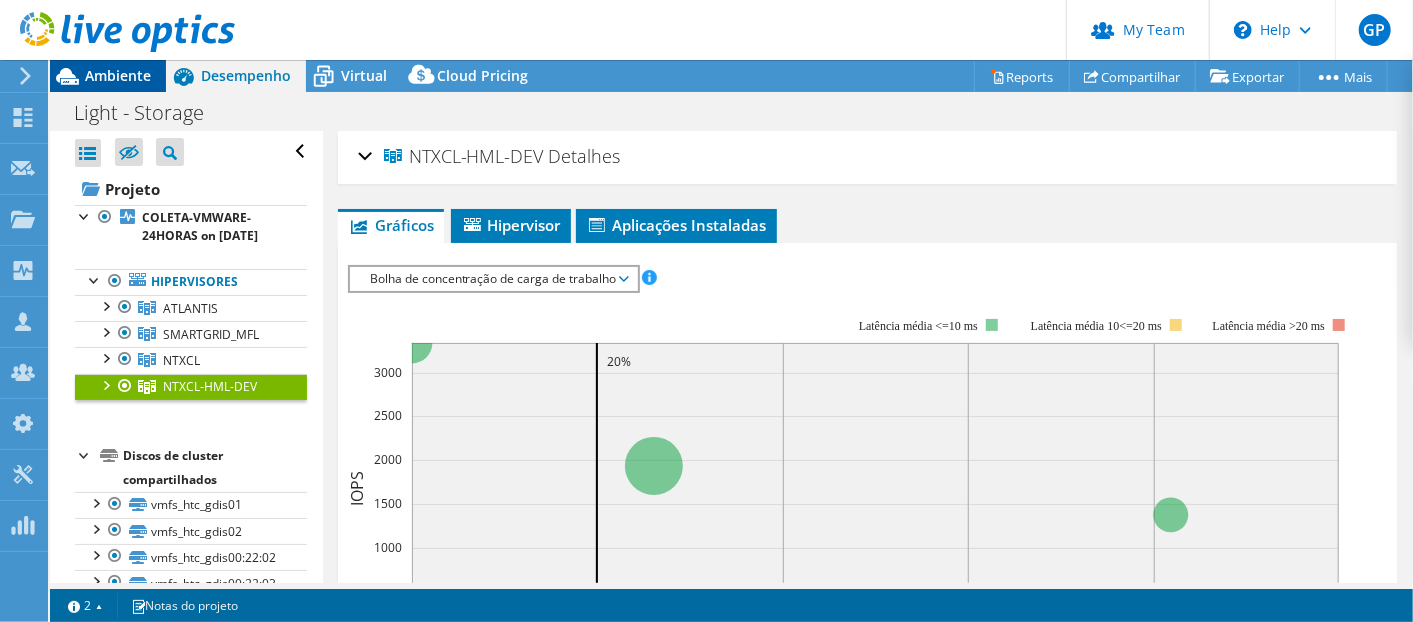 click on "Ambiente" at bounding box center [118, 75] 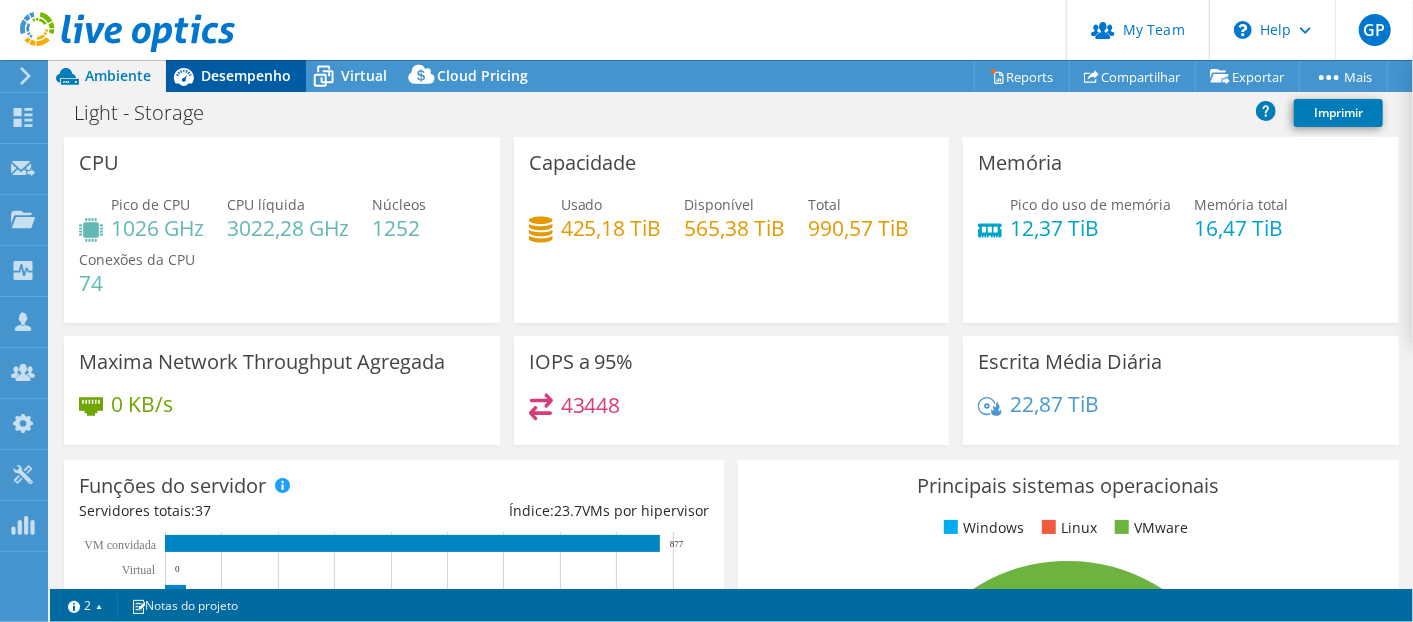 click on "Desempenho" at bounding box center [236, 76] 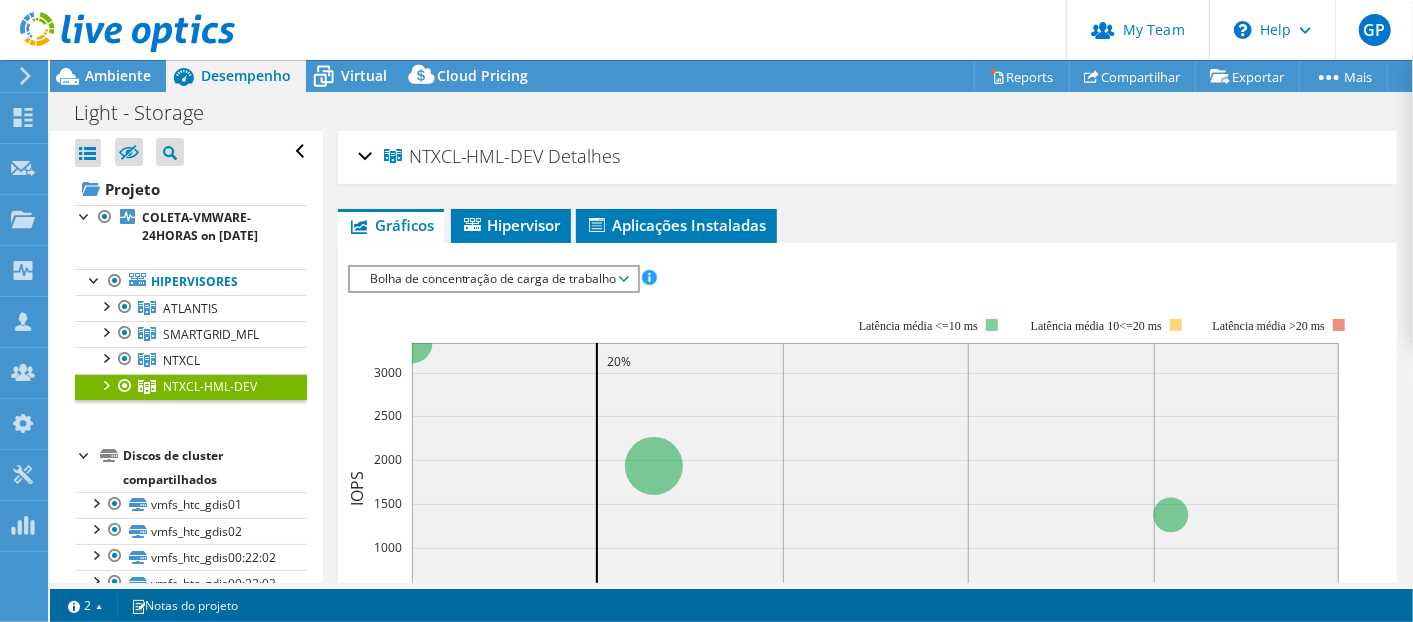 click on "Bolha de concentração de carga de trabalho" at bounding box center (493, 279) 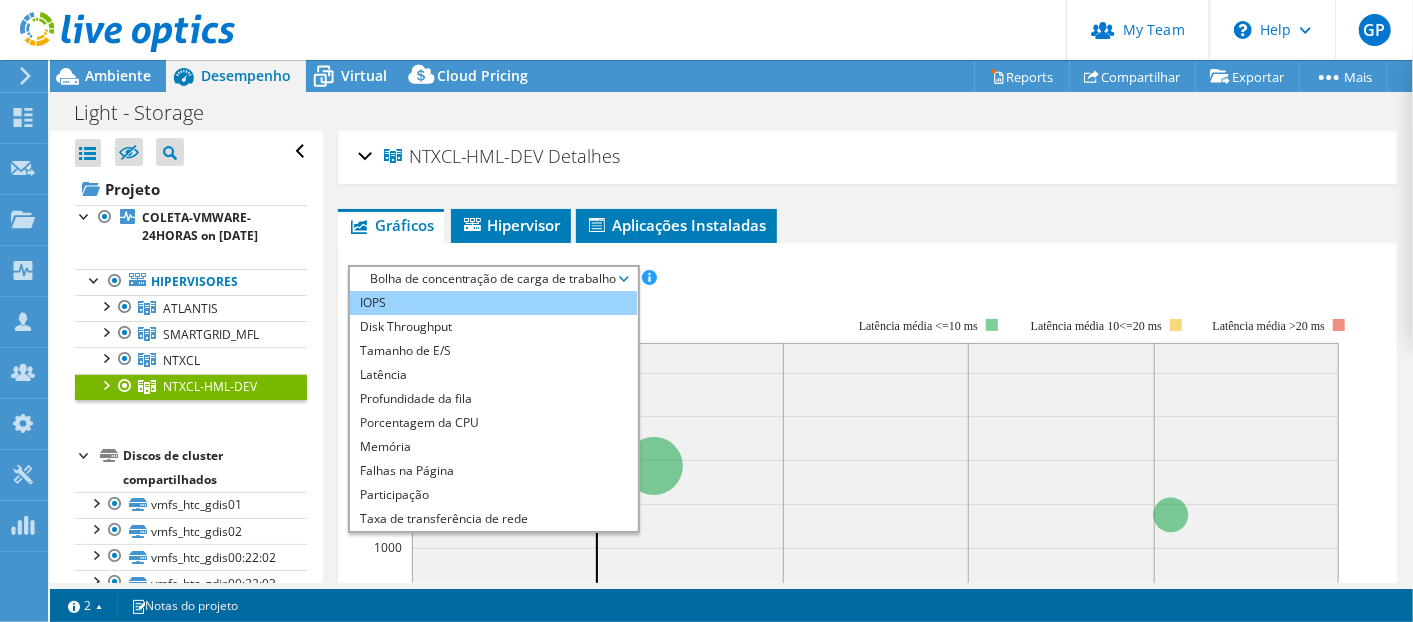 click on "IOPS" at bounding box center (493, 303) 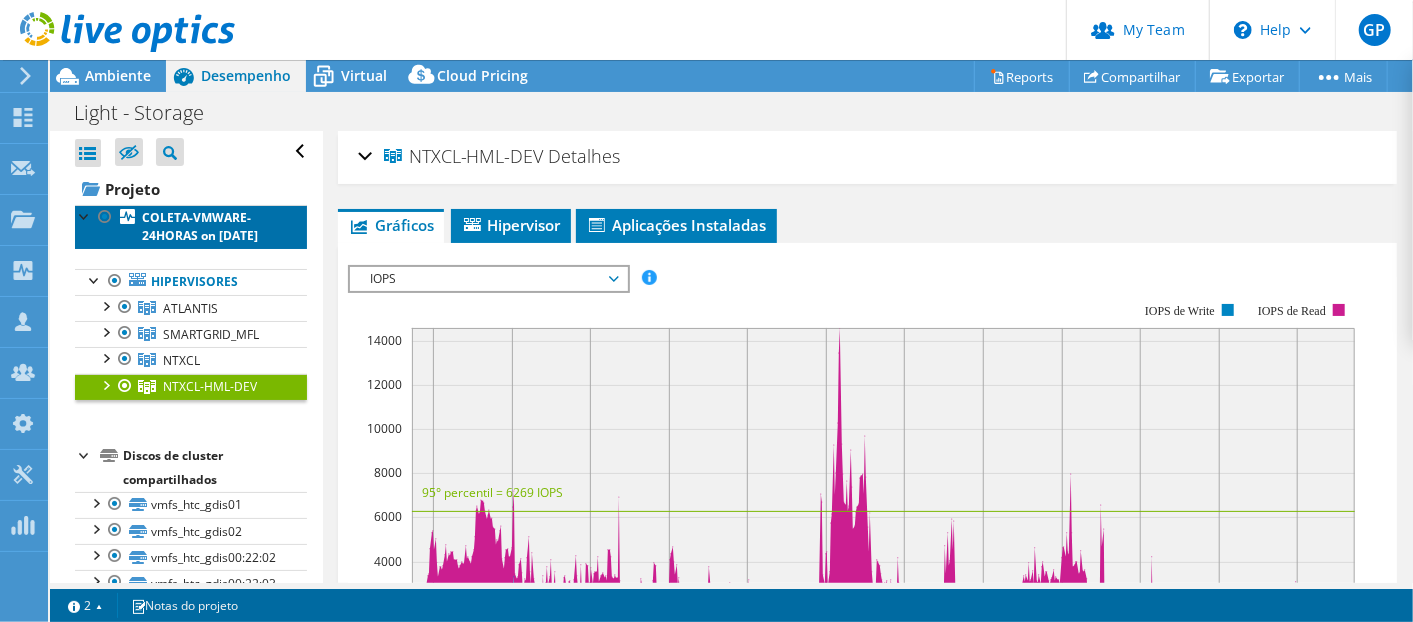 click on "COLETA-VMWARE-24HORAS on 8/4/2025" at bounding box center [200, 226] 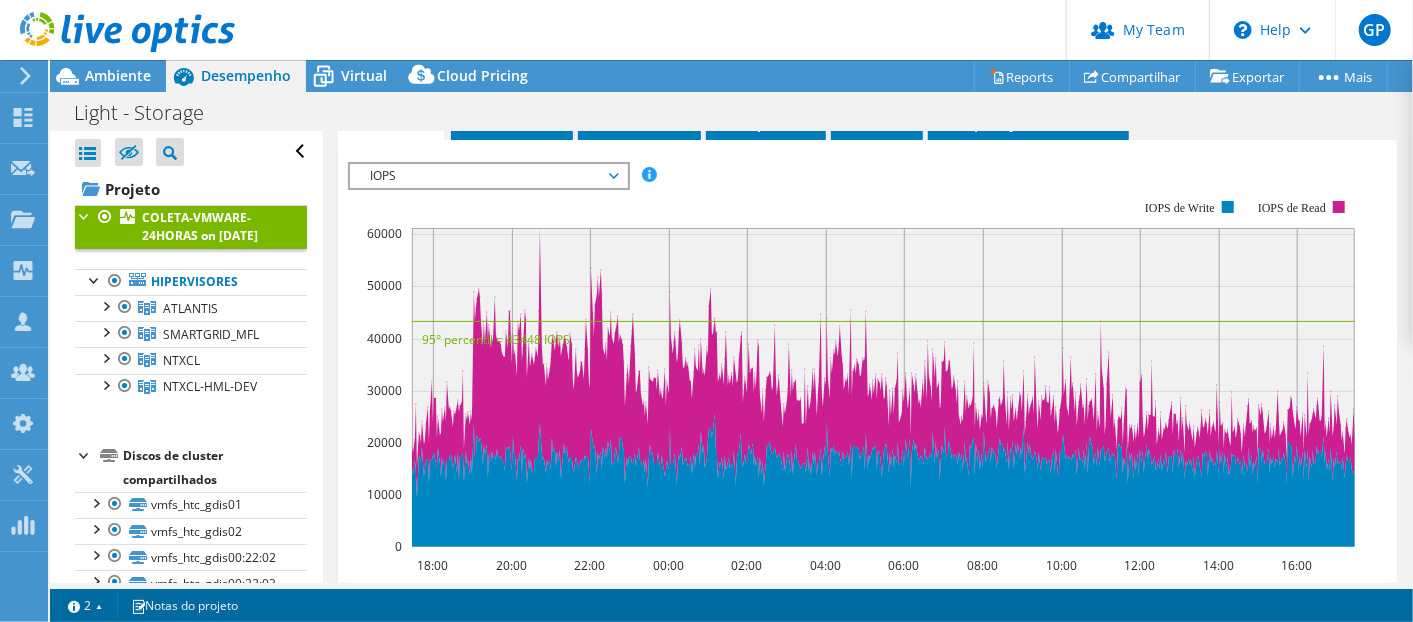 scroll, scrollTop: 0, scrollLeft: 0, axis: both 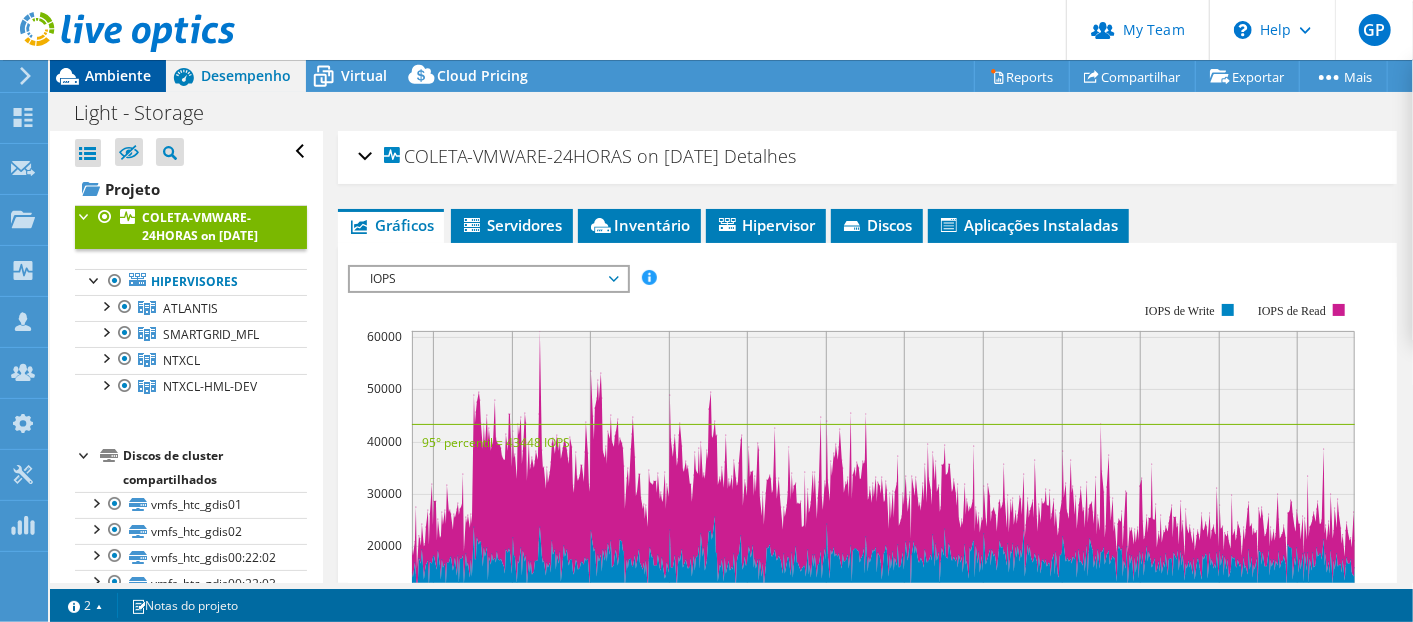 click on "Ambiente" at bounding box center [118, 75] 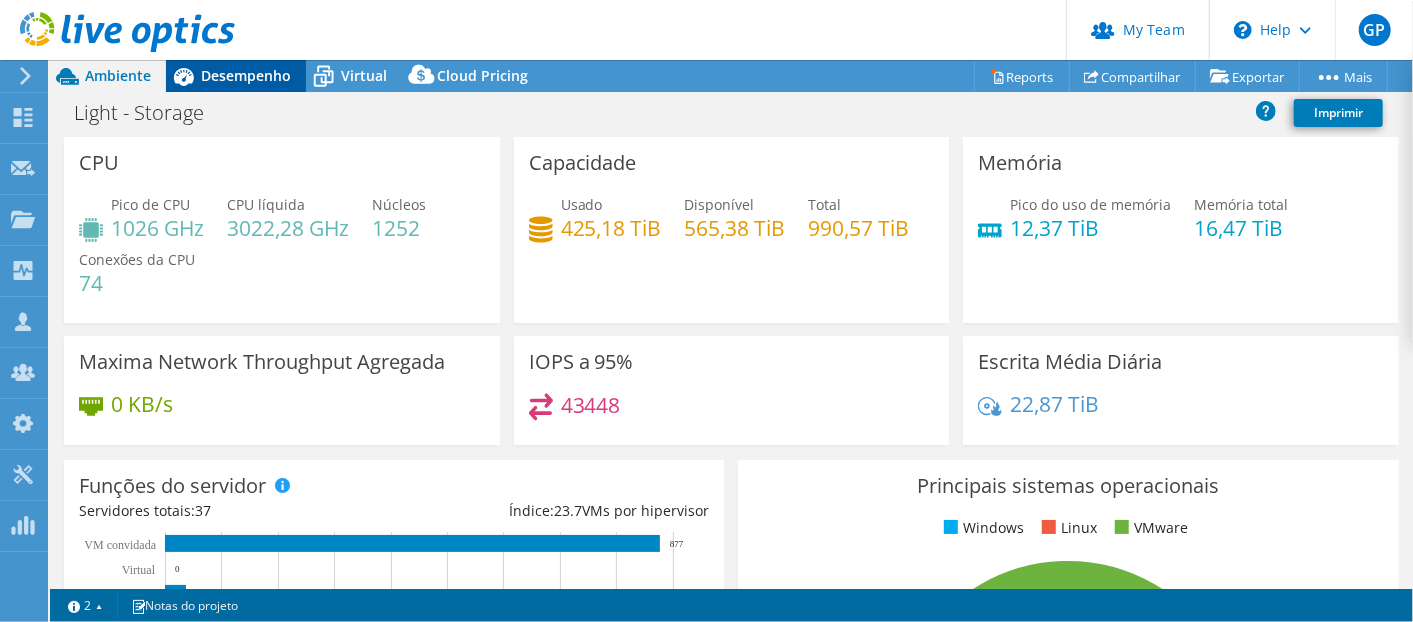 click on "Desempenho" at bounding box center (246, 75) 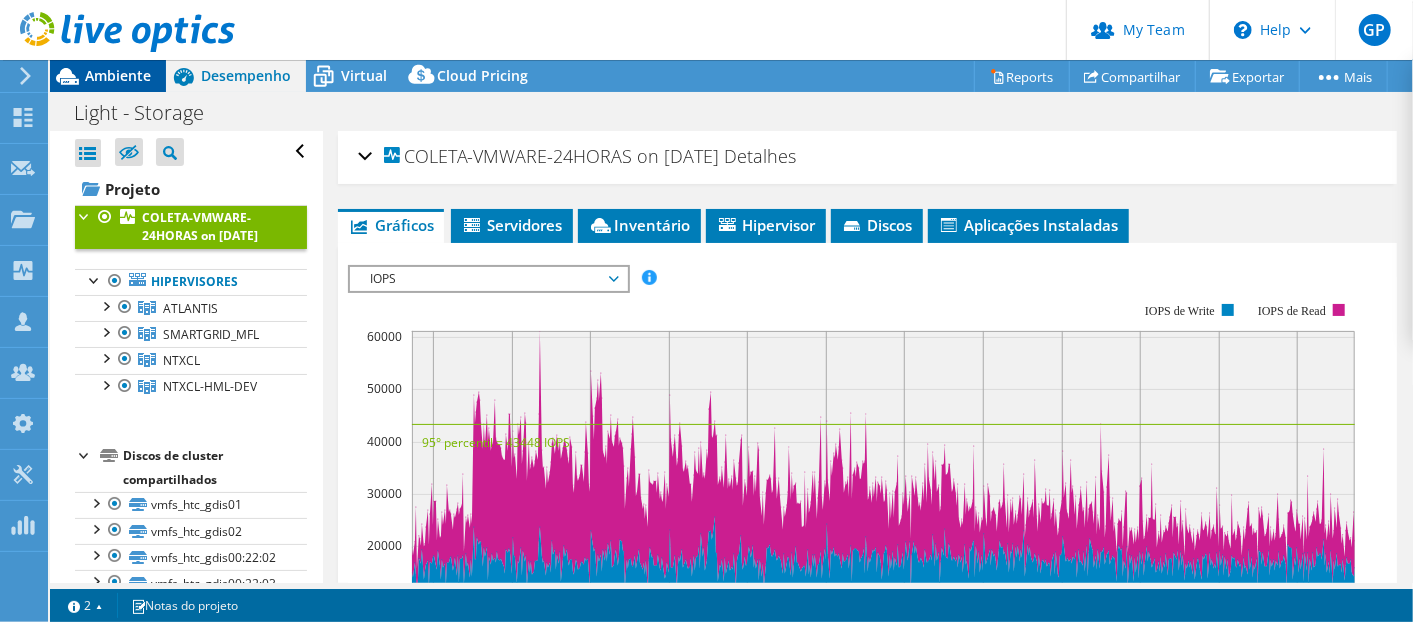 click on "Ambiente" at bounding box center (118, 75) 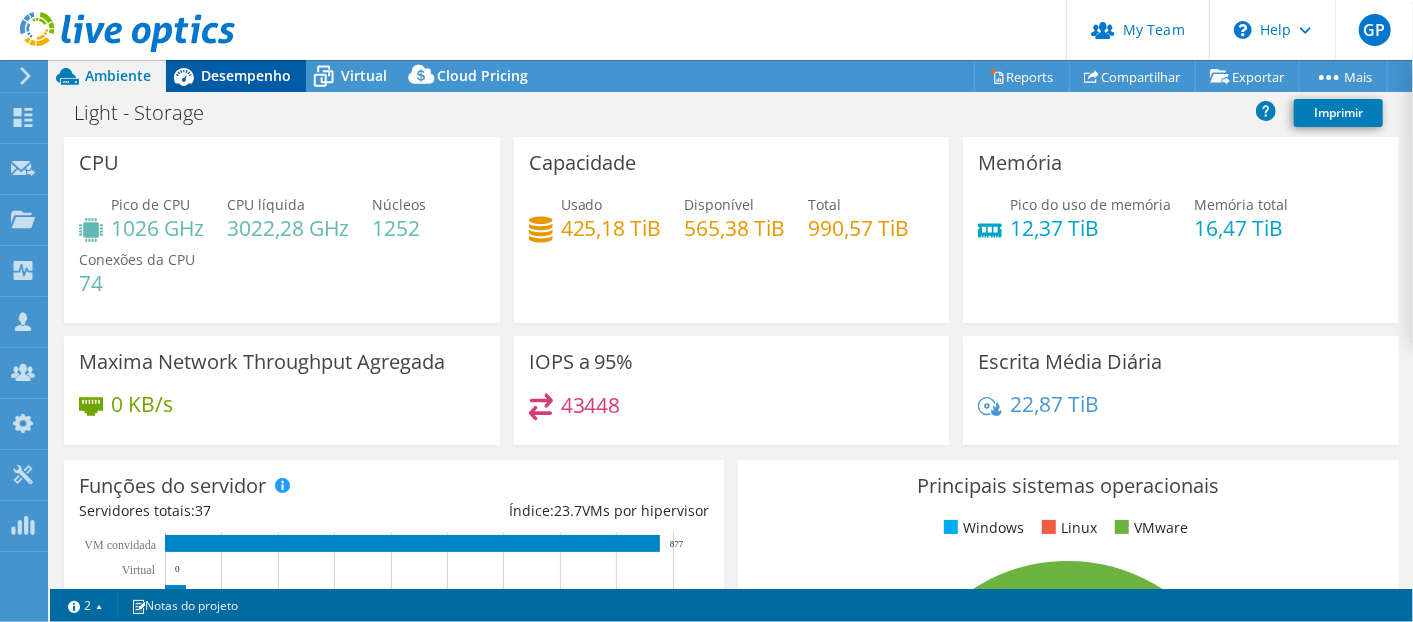 click on "Desempenho" at bounding box center [246, 75] 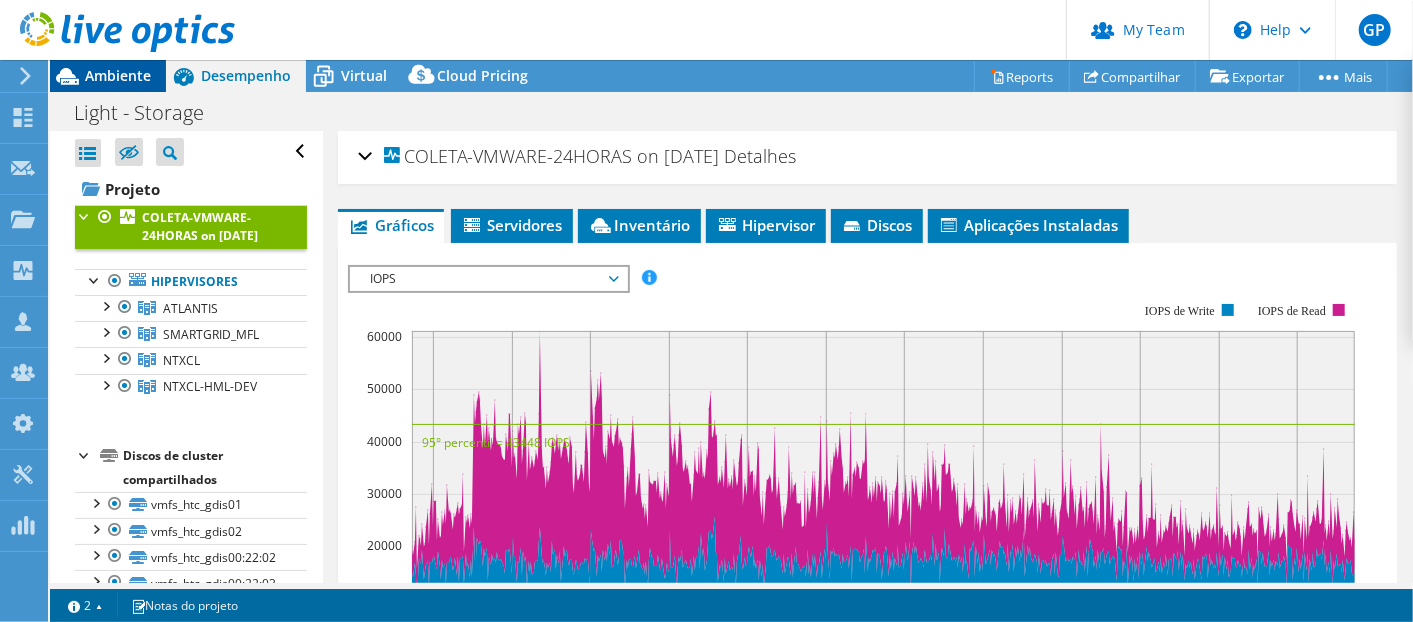 click on "Ambiente" at bounding box center (118, 75) 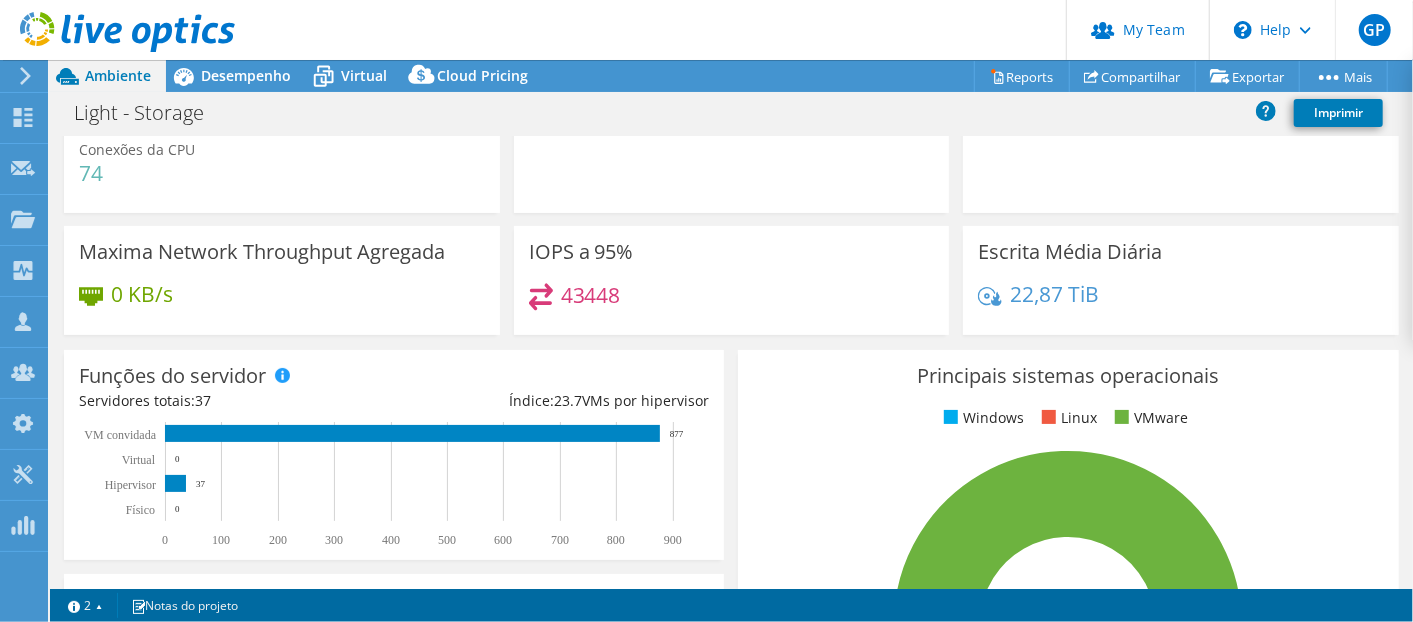 scroll, scrollTop: 0, scrollLeft: 0, axis: both 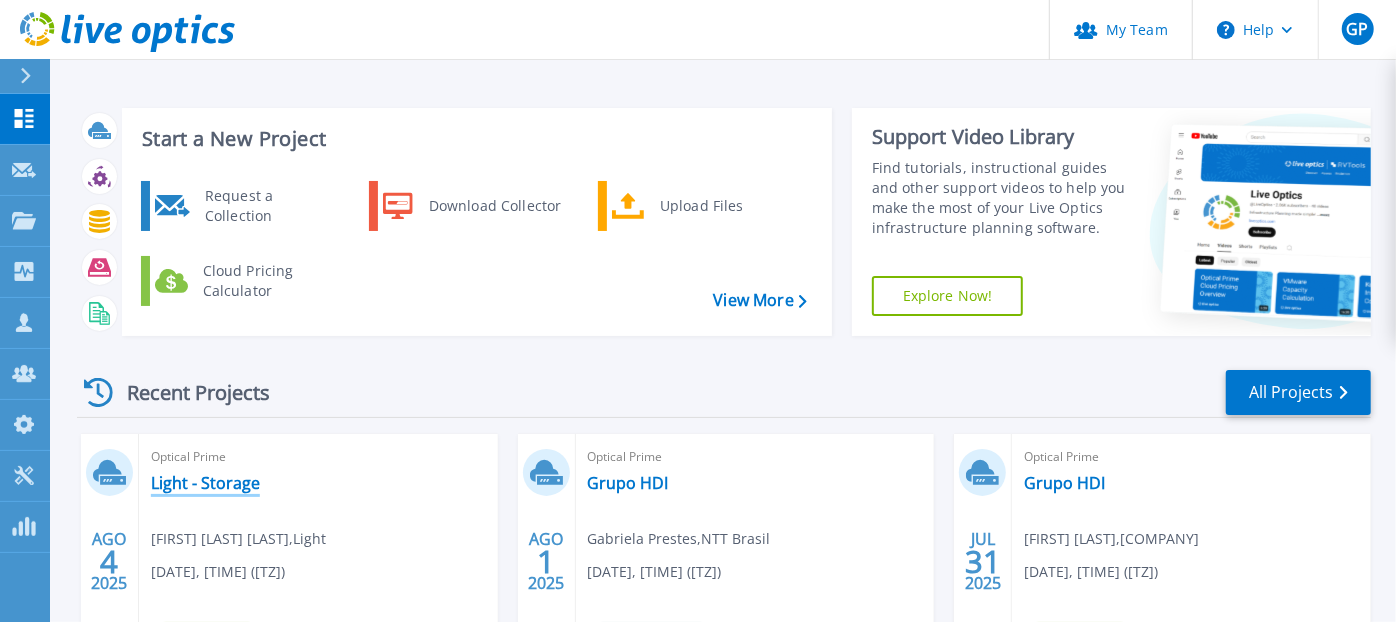 click on "Light - Storage" at bounding box center (205, 483) 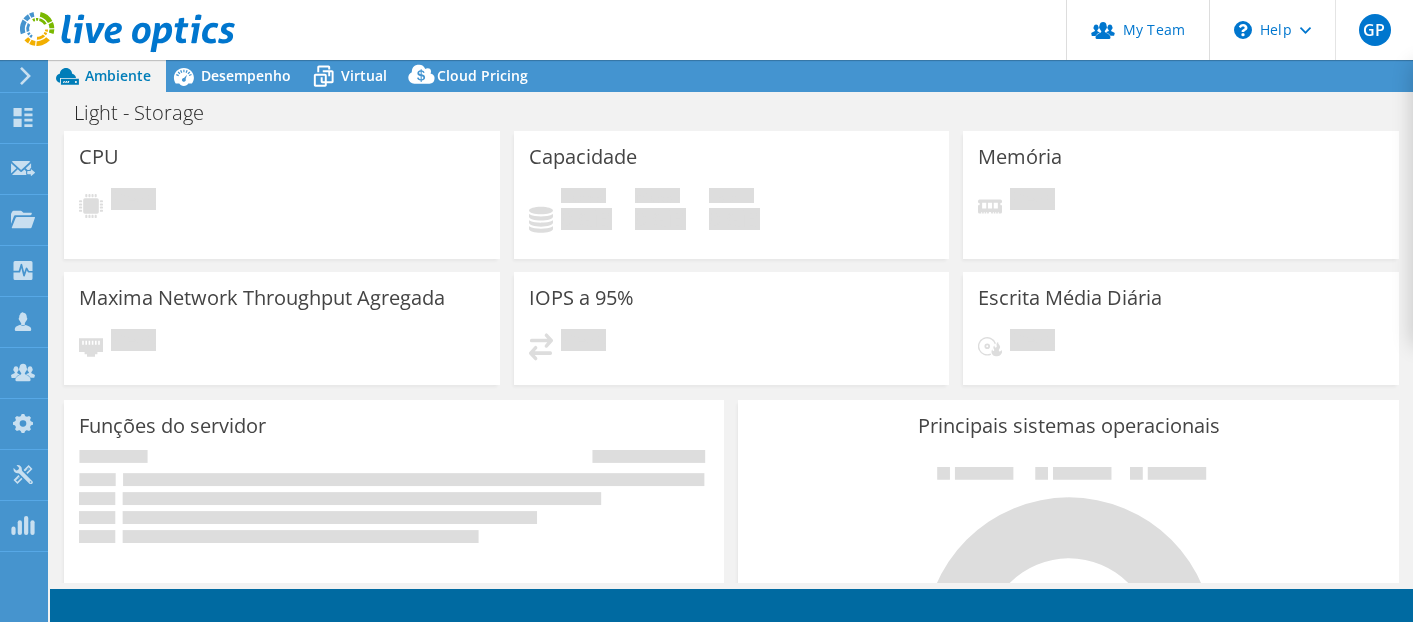 scroll, scrollTop: 0, scrollLeft: 0, axis: both 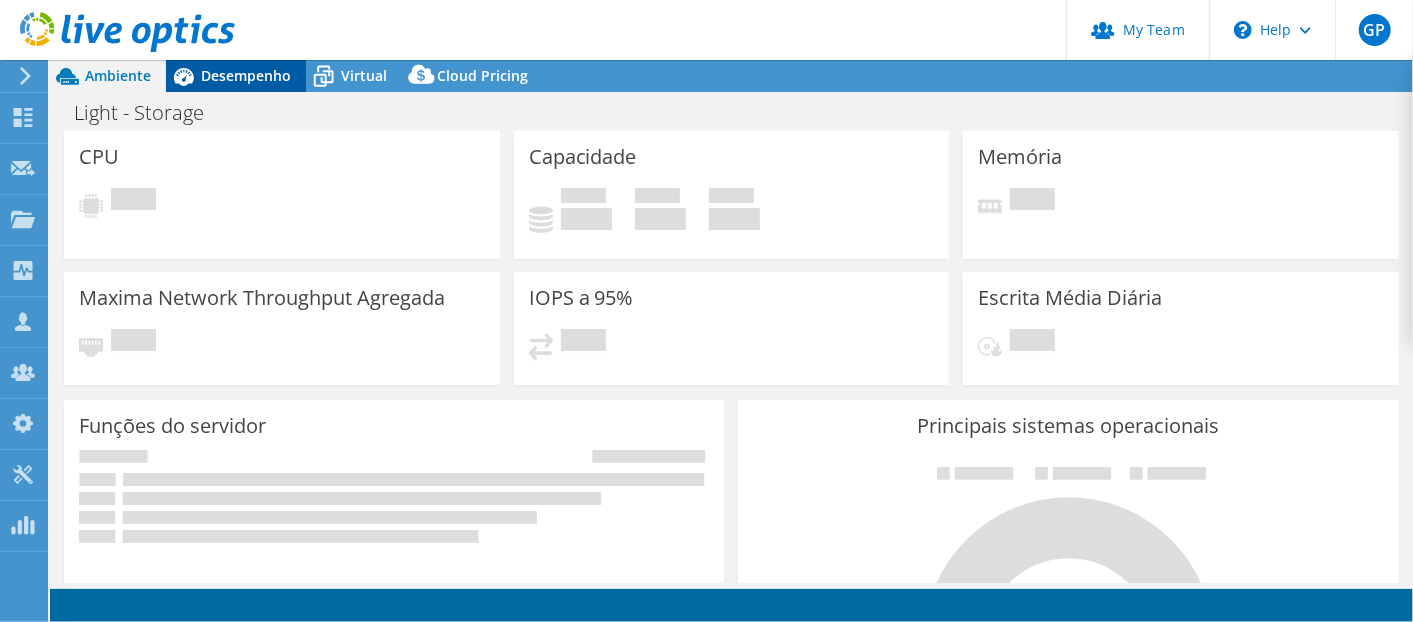 select on "USD" 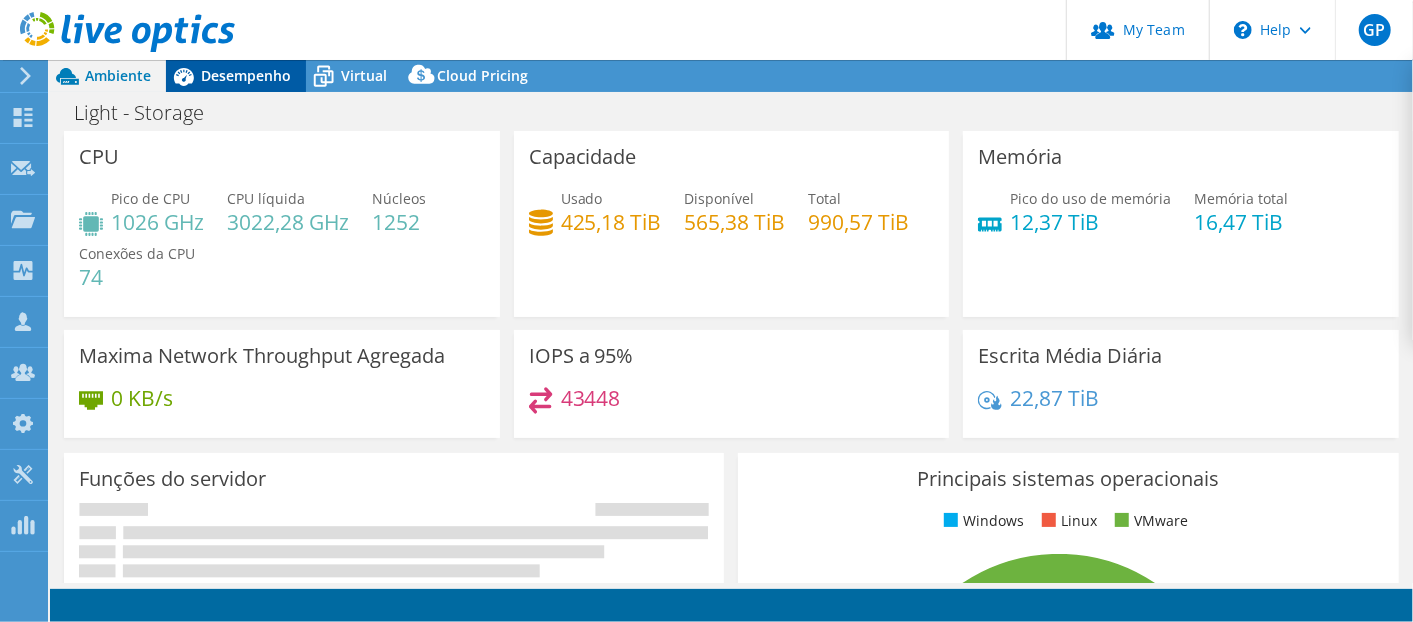 click on "Desempenho" at bounding box center [246, 75] 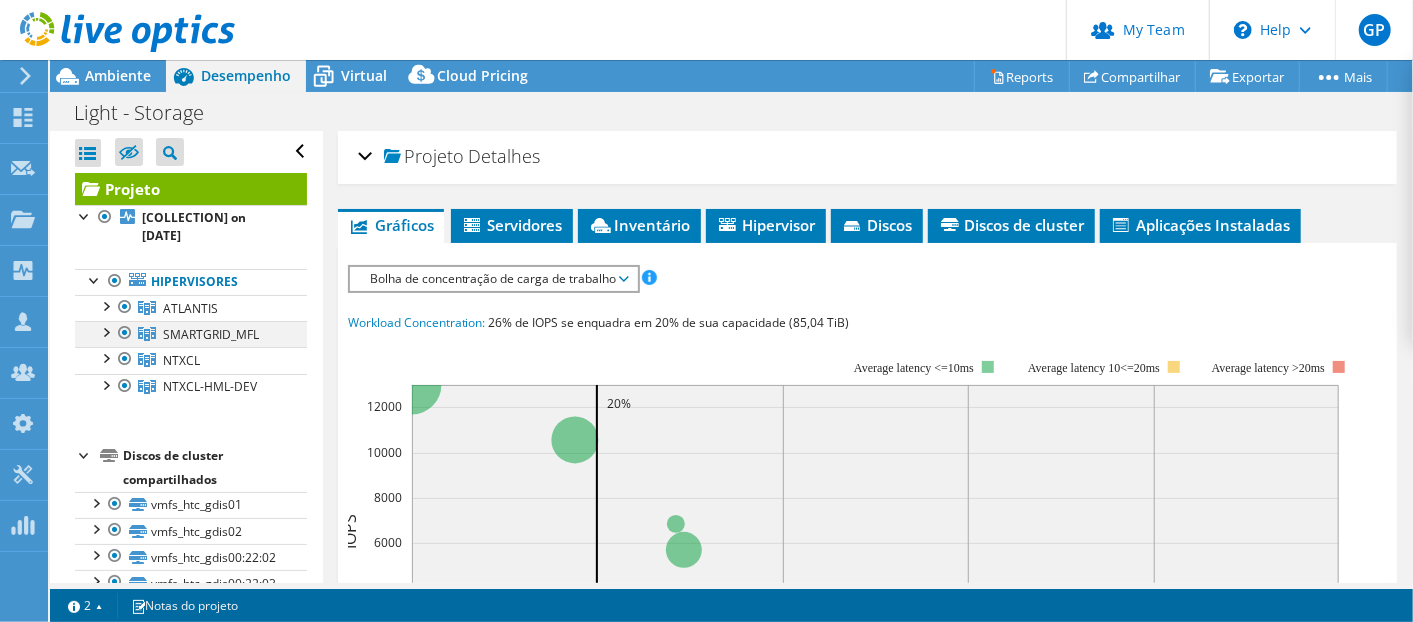 click at bounding box center (125, 333) 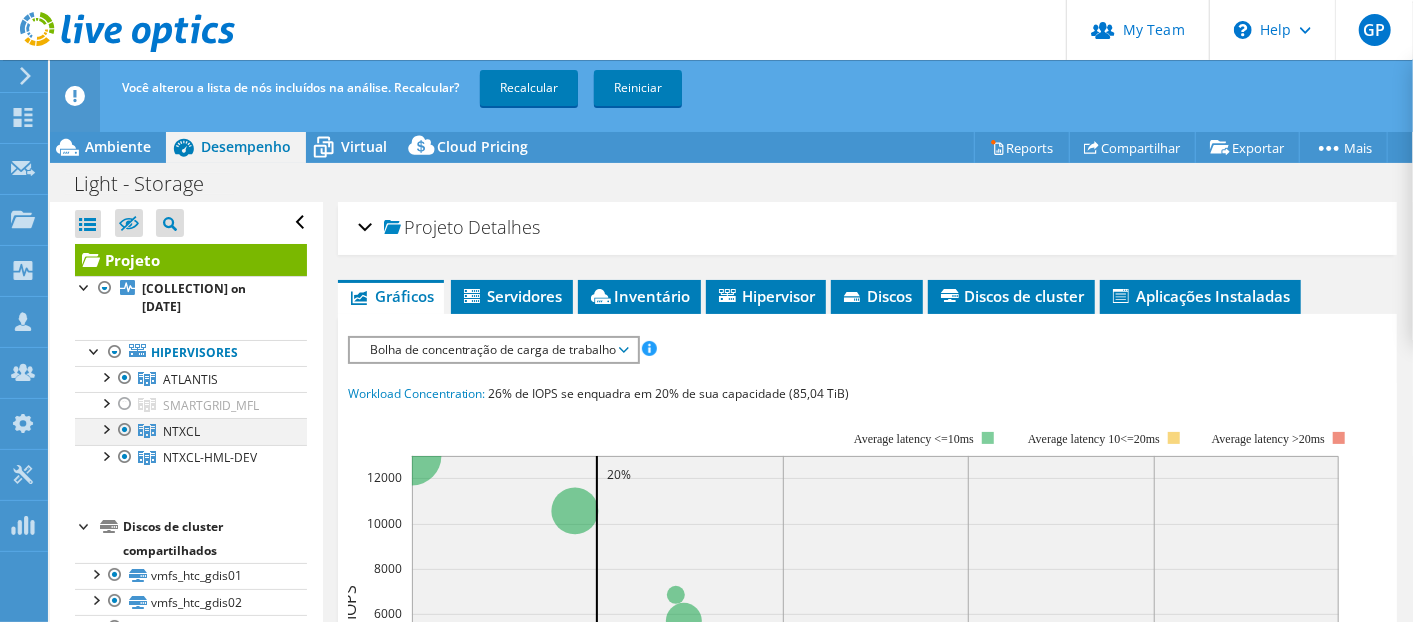 click at bounding box center (125, 430) 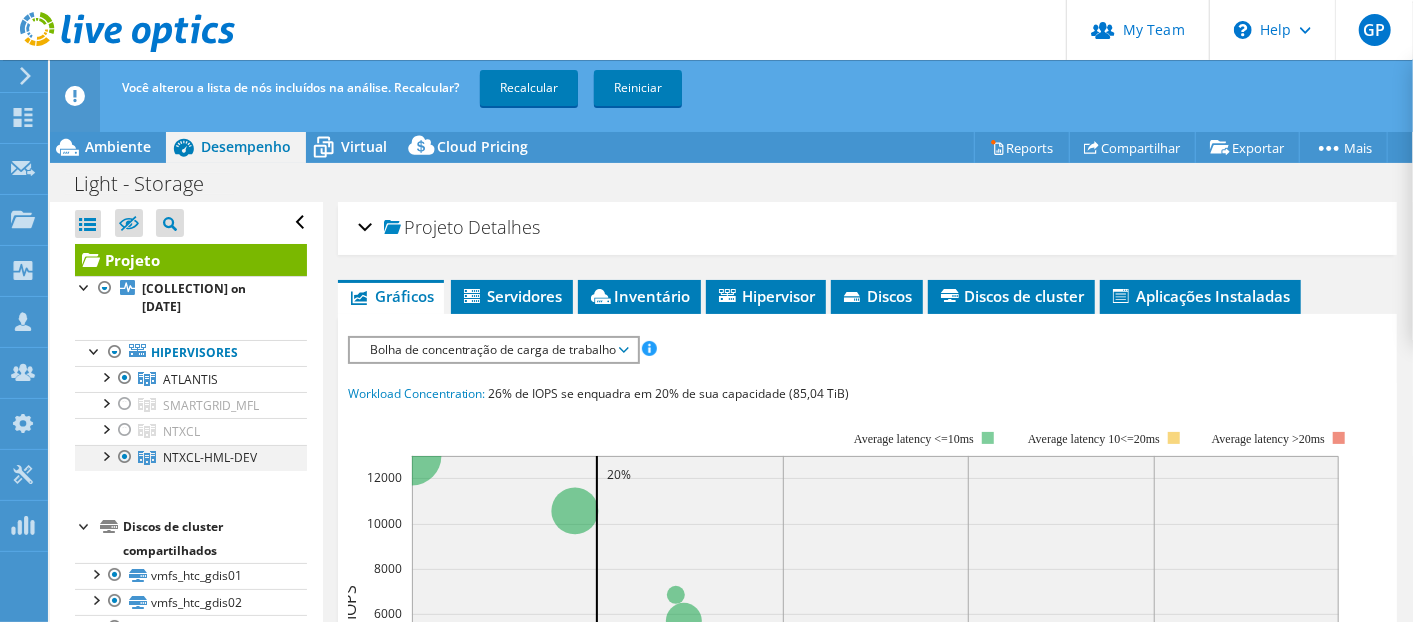 click at bounding box center (125, 457) 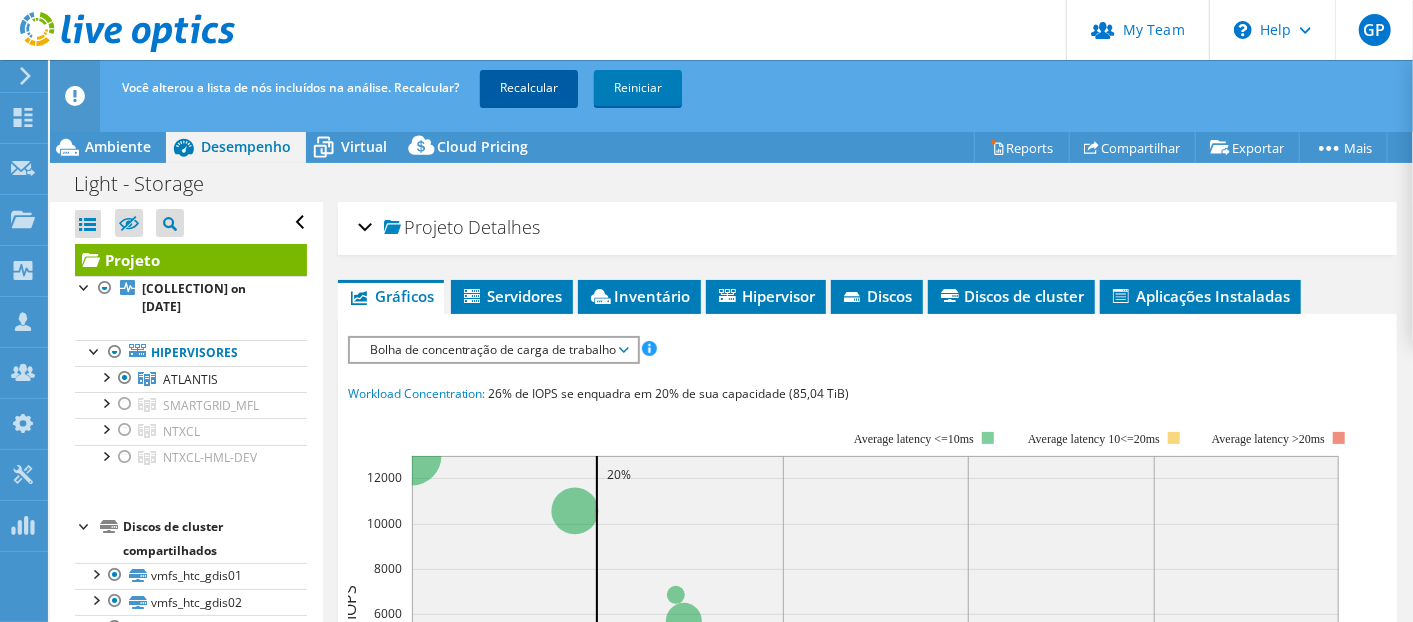 click on "Recalcular" at bounding box center (529, 88) 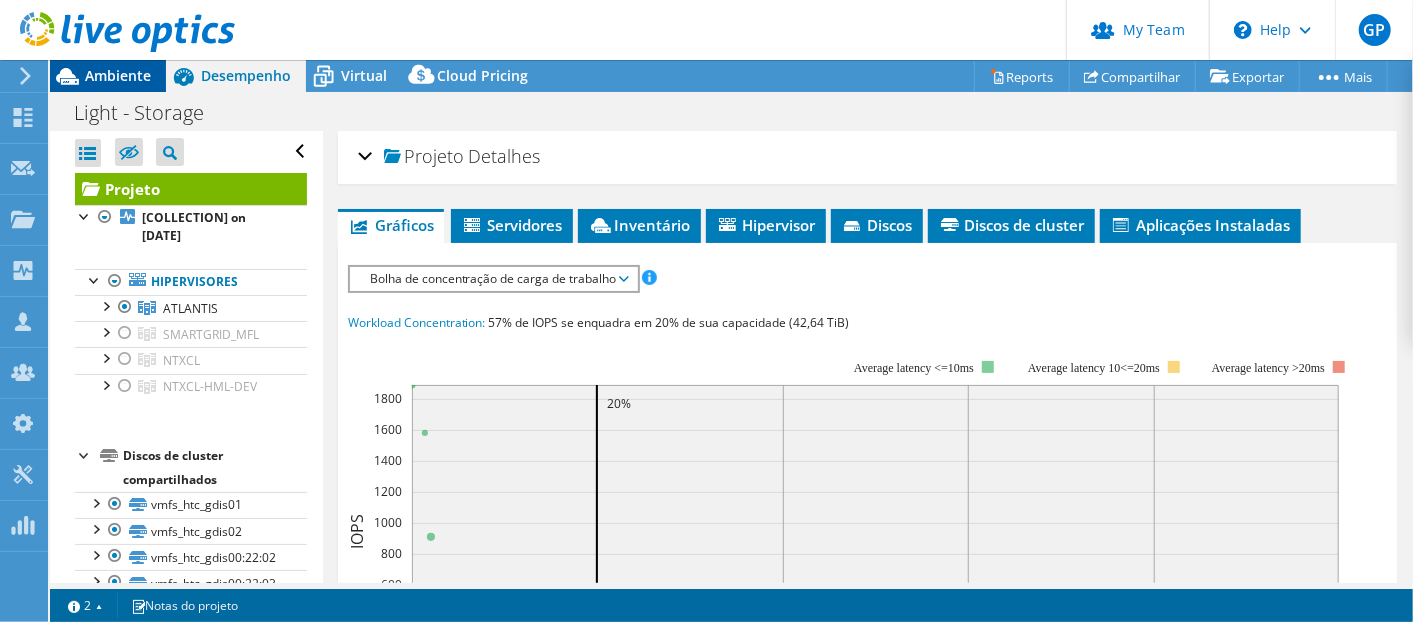 click on "Ambiente" at bounding box center [118, 75] 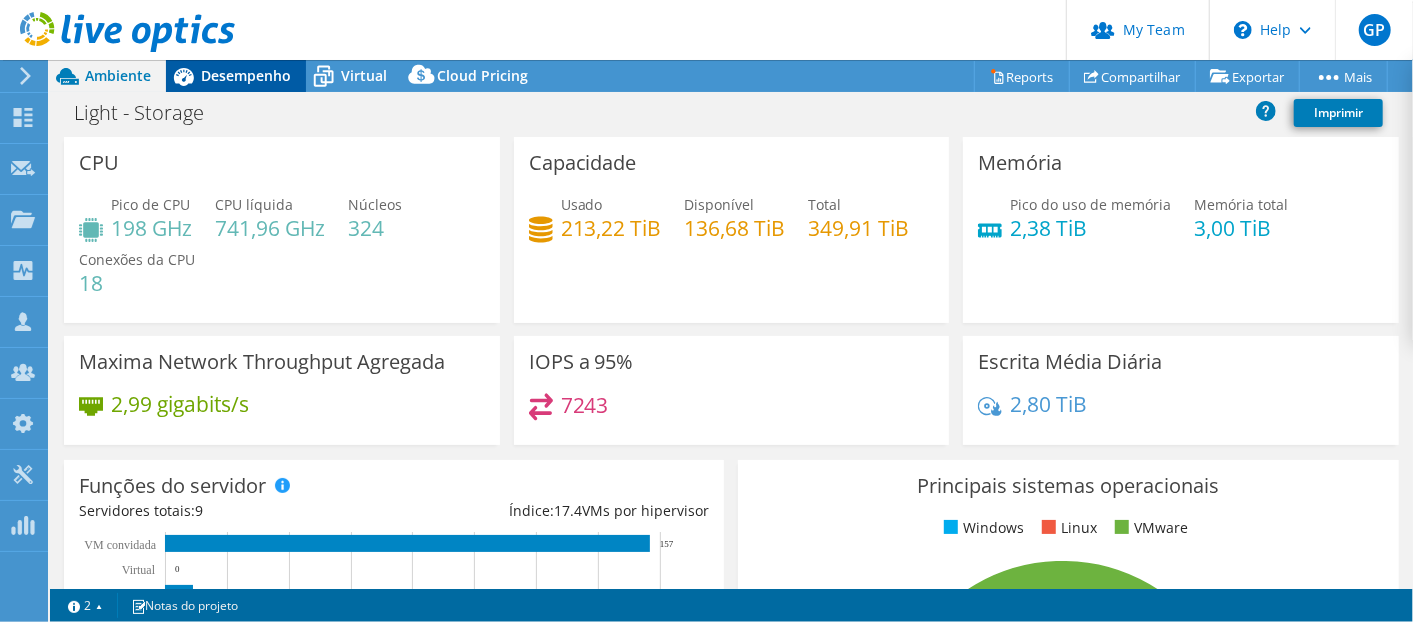 click on "Desempenho" at bounding box center [246, 75] 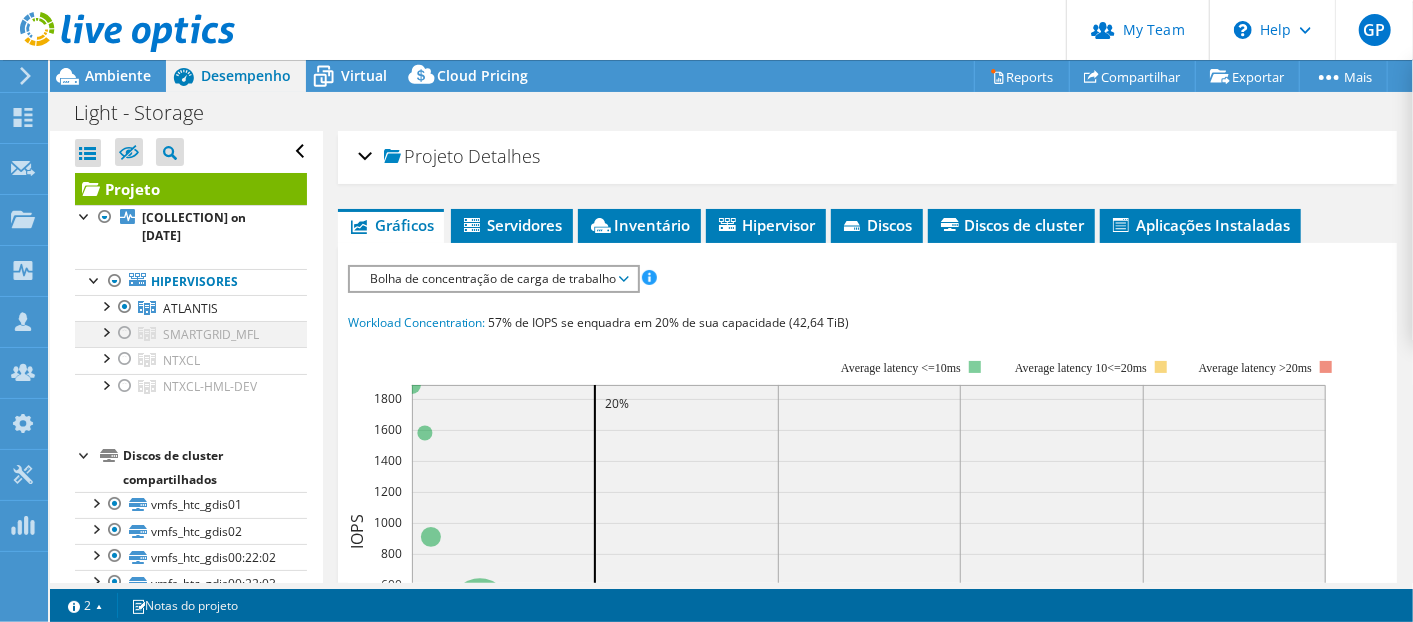 click at bounding box center [125, 333] 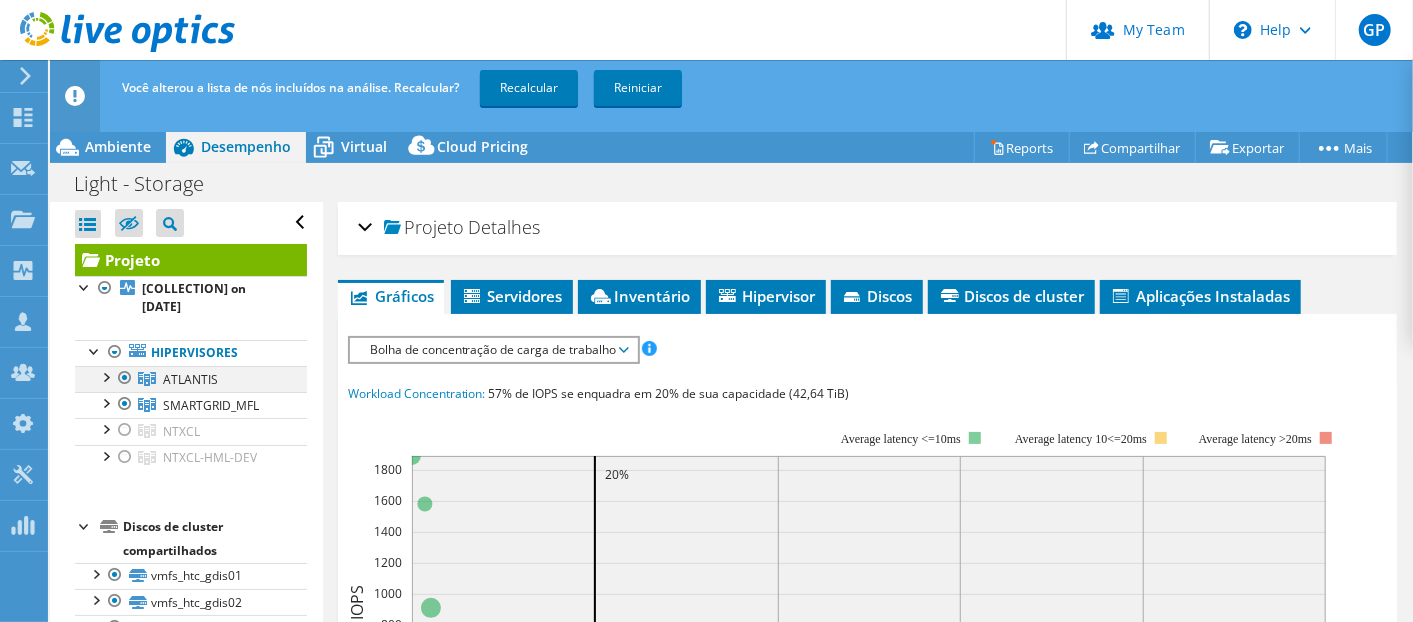 click at bounding box center (125, 378) 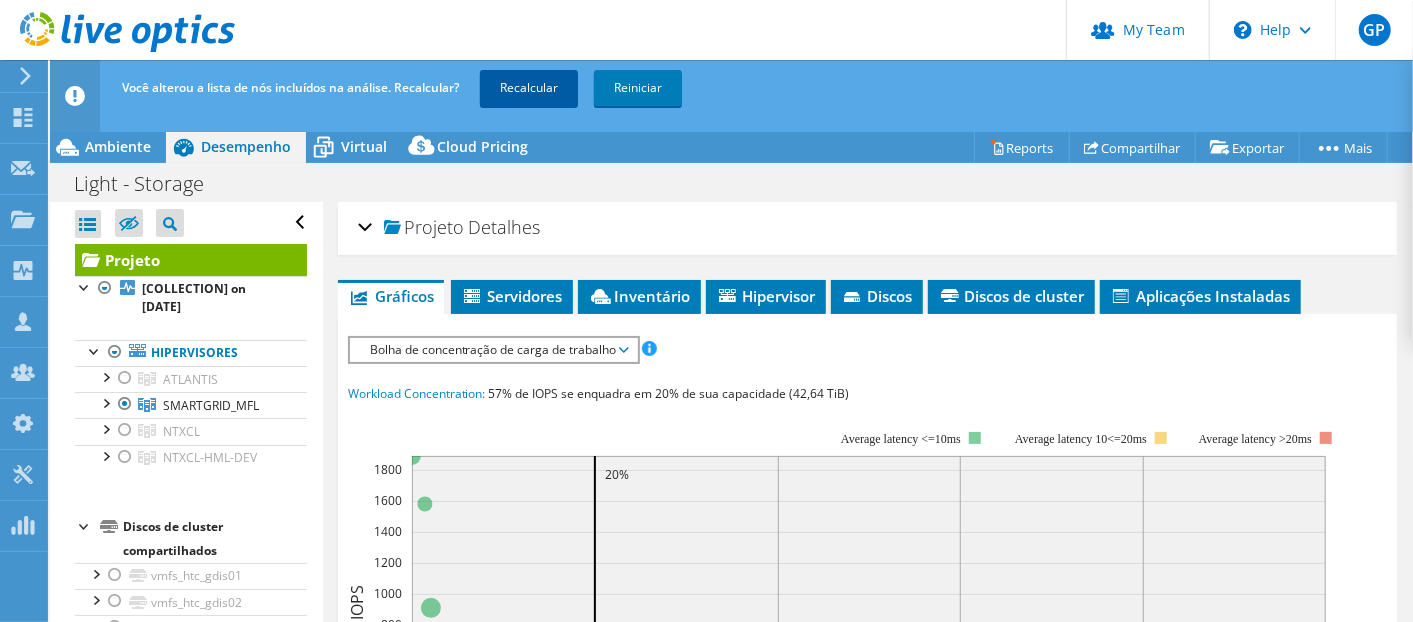 click on "Recalcular" at bounding box center (529, 88) 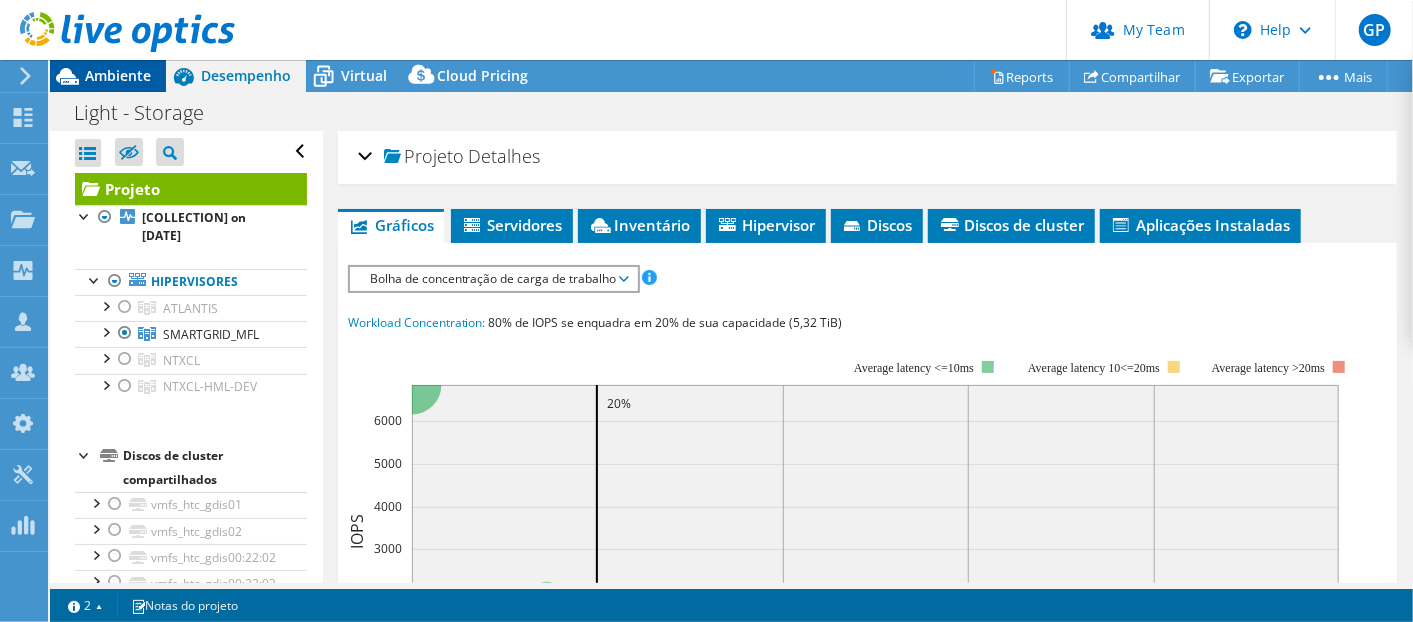click on "Ambiente" at bounding box center [118, 75] 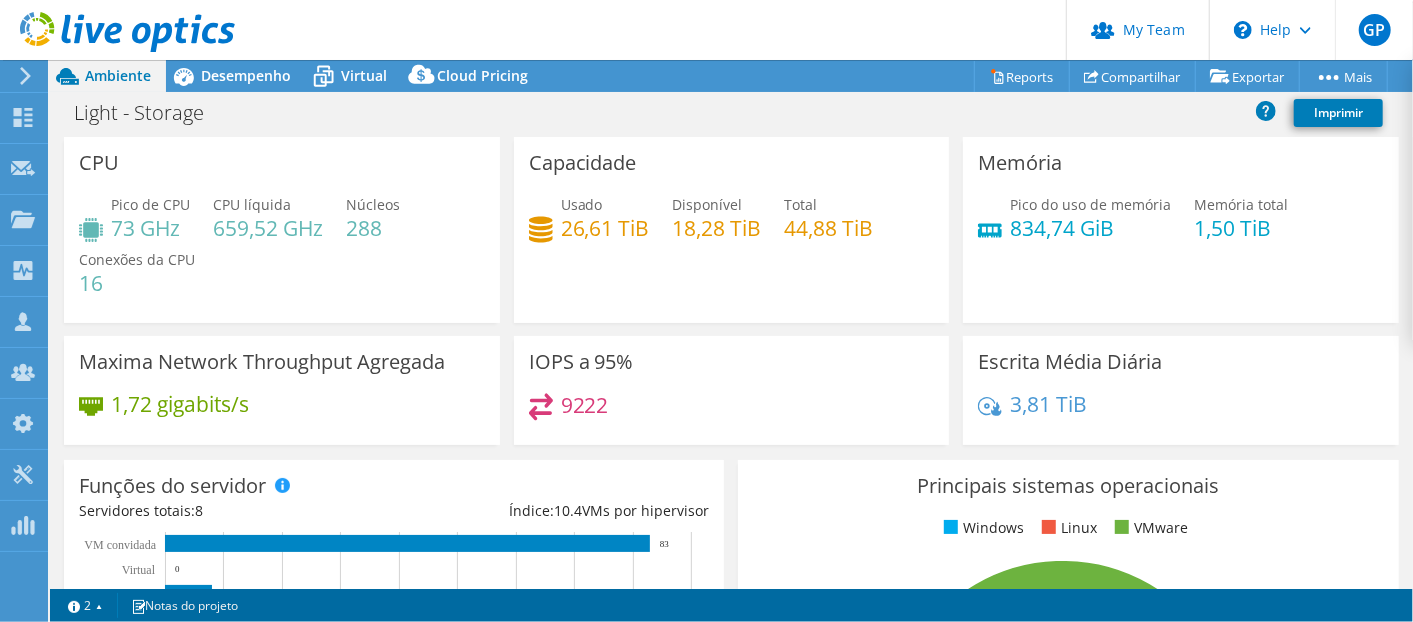 click at bounding box center [117, 33] 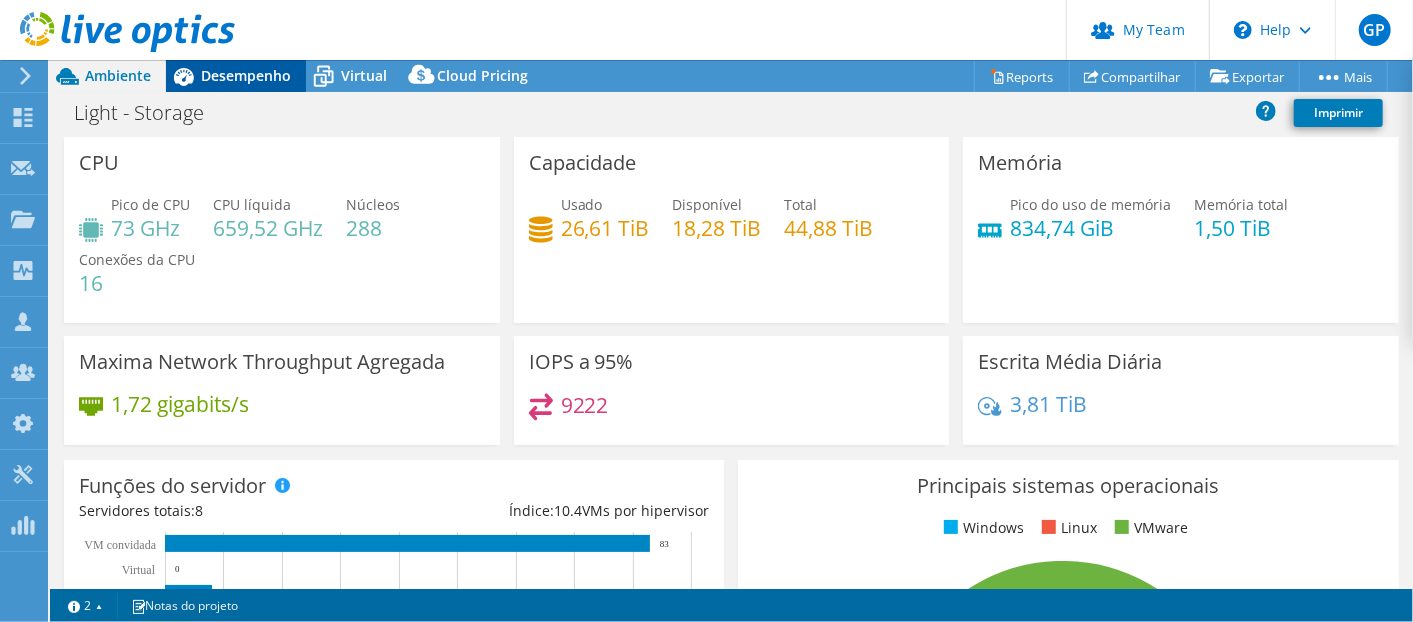 click on "Desempenho" at bounding box center [236, 76] 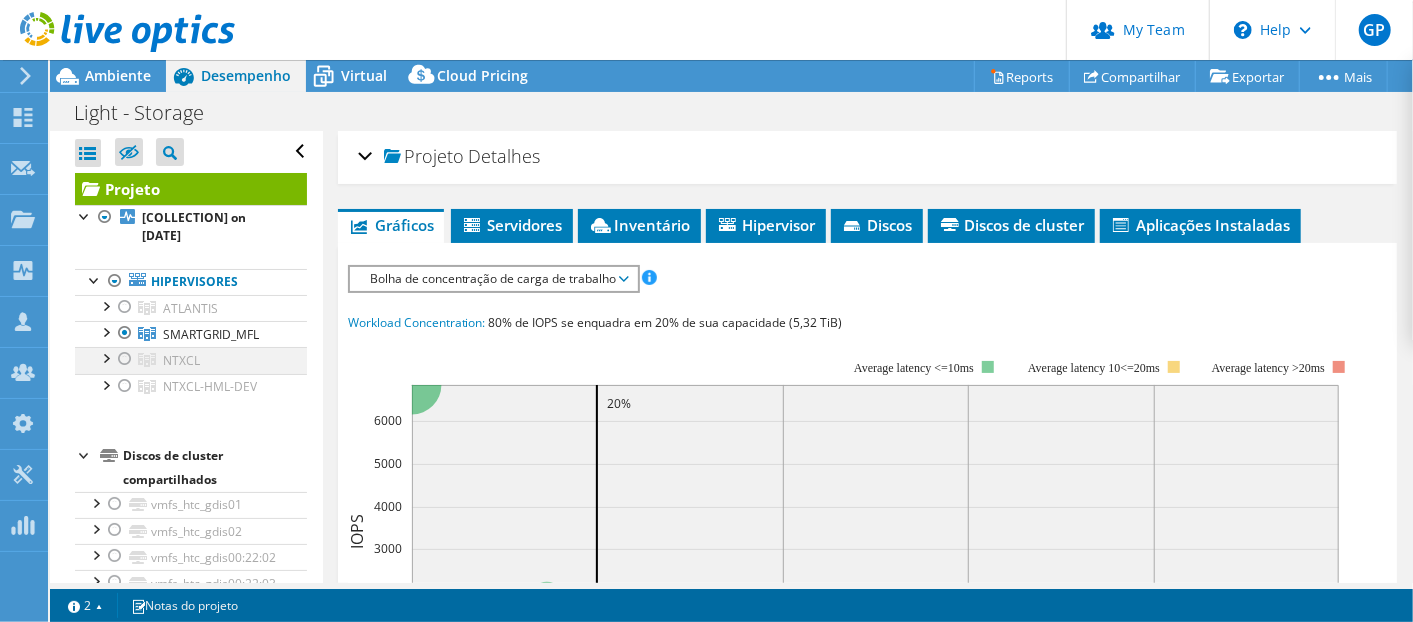 click at bounding box center (125, 359) 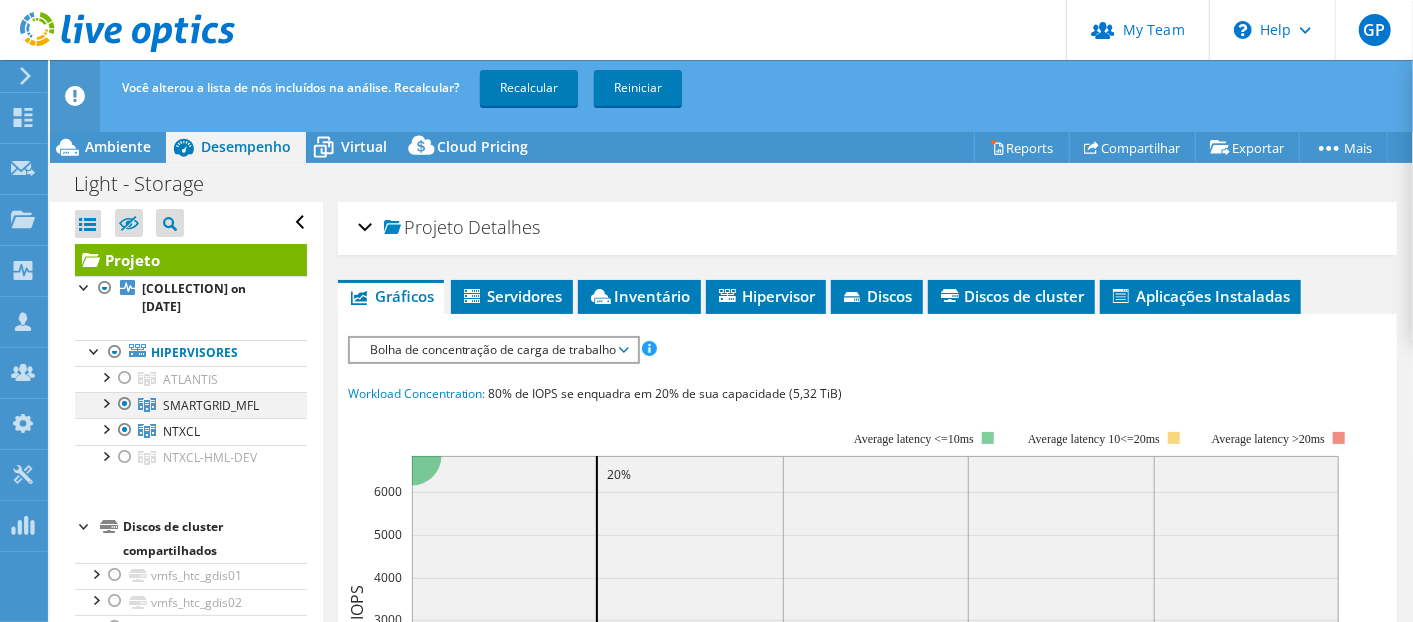 click at bounding box center (125, 404) 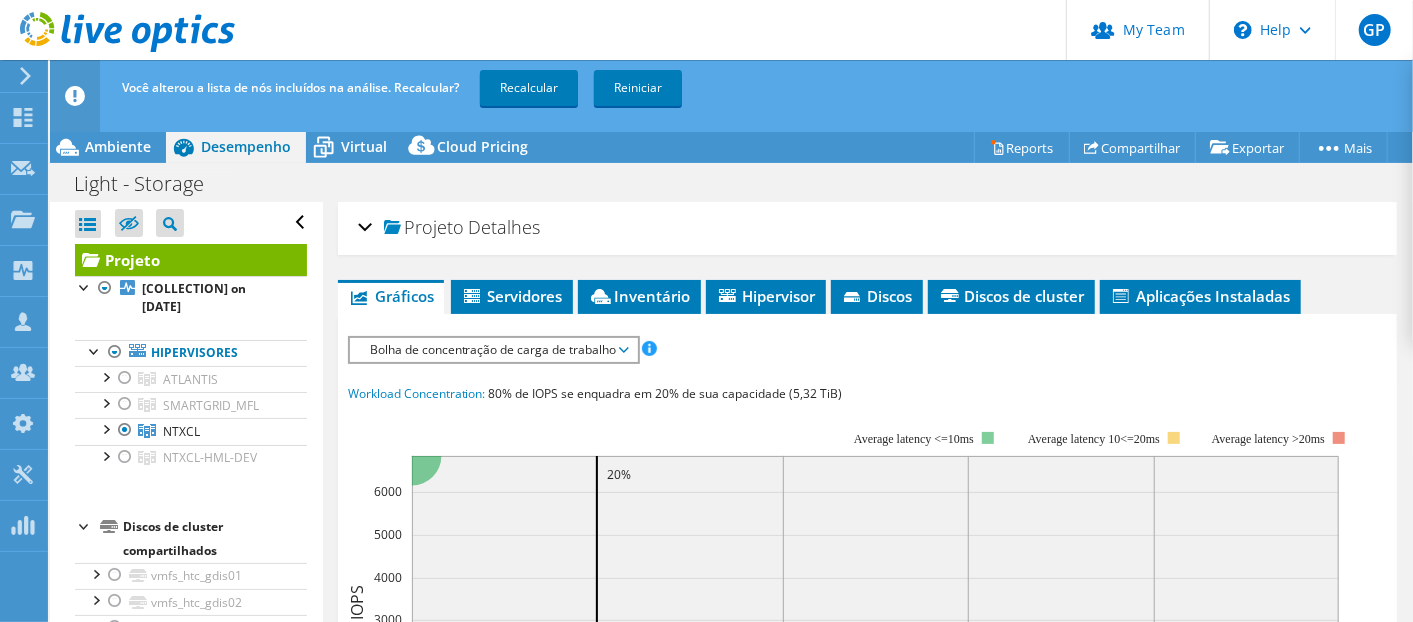 click on "Você alterou a lista de nós incluídos na análise. Recalcular? Recalcular Reiniciar" at bounding box center [768, 88] 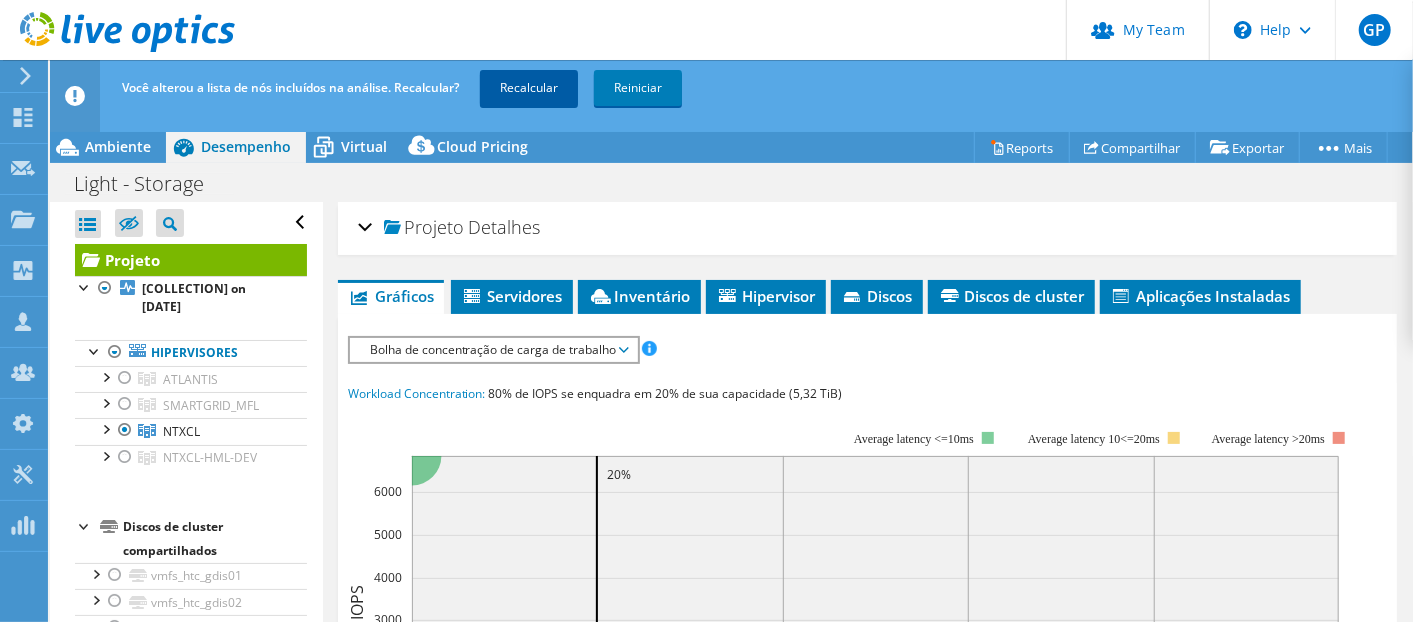 click on "Recalcular" at bounding box center (529, 88) 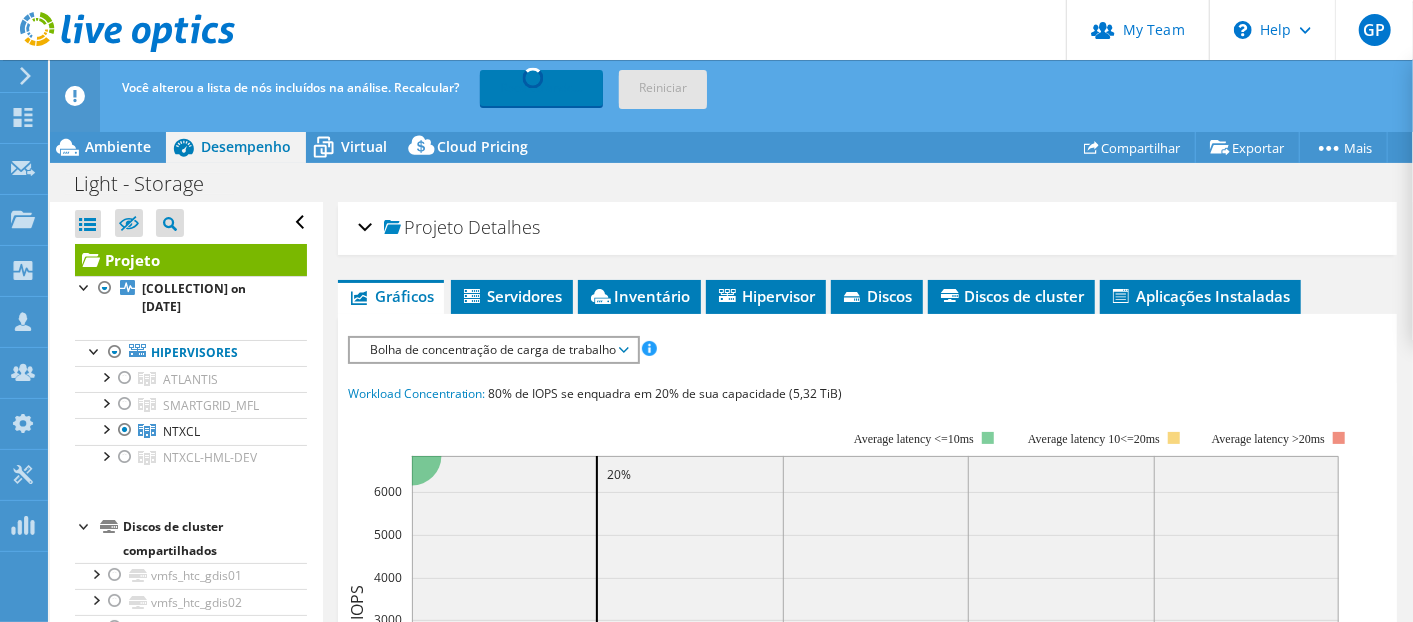 click on "Ações de projeto
Ações de projeto
Reports
Compartilhar
Exportar
vSAN ReadyNode Sizer" at bounding box center [731, 147] 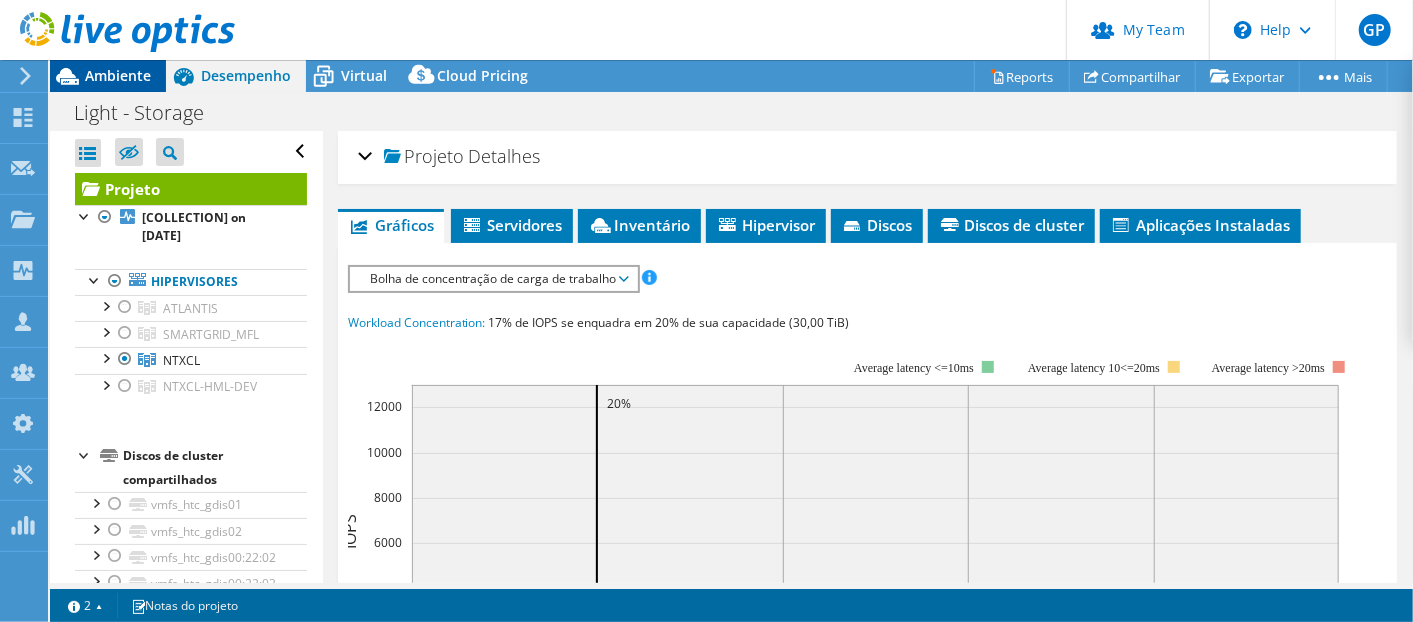 click on "Ambiente" at bounding box center [118, 75] 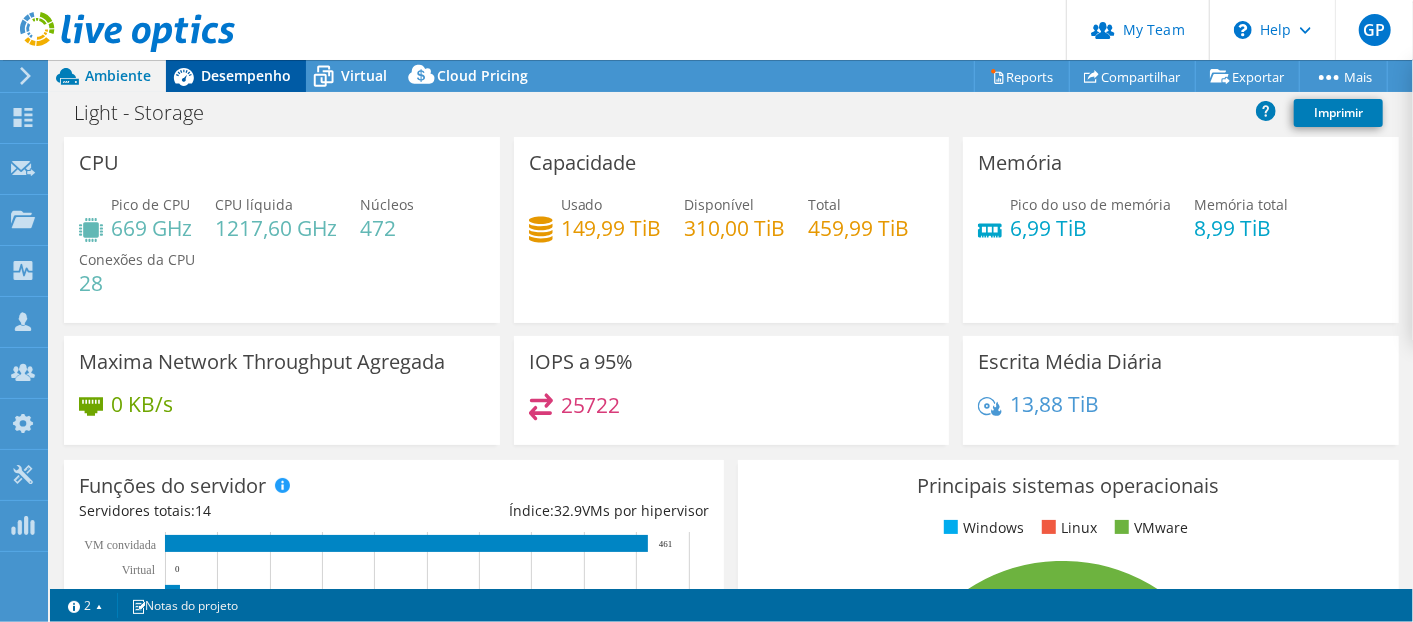 click on "Desempenho" at bounding box center [246, 75] 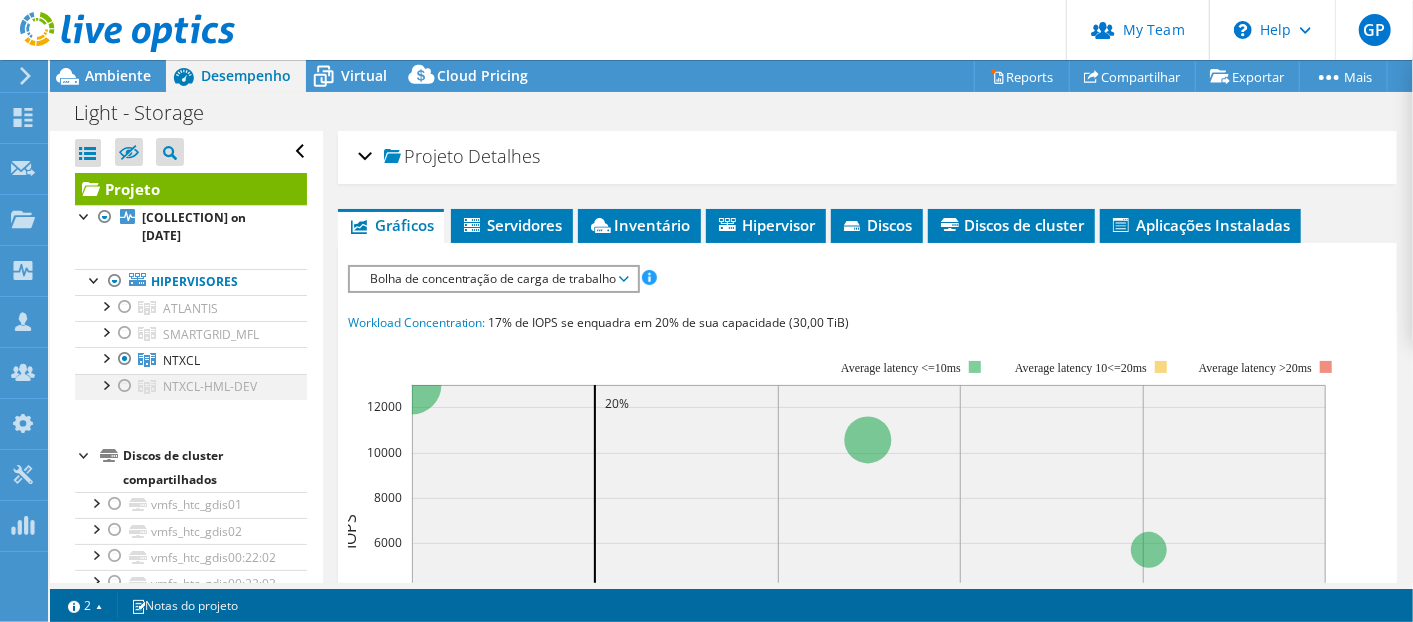 click at bounding box center [125, 386] 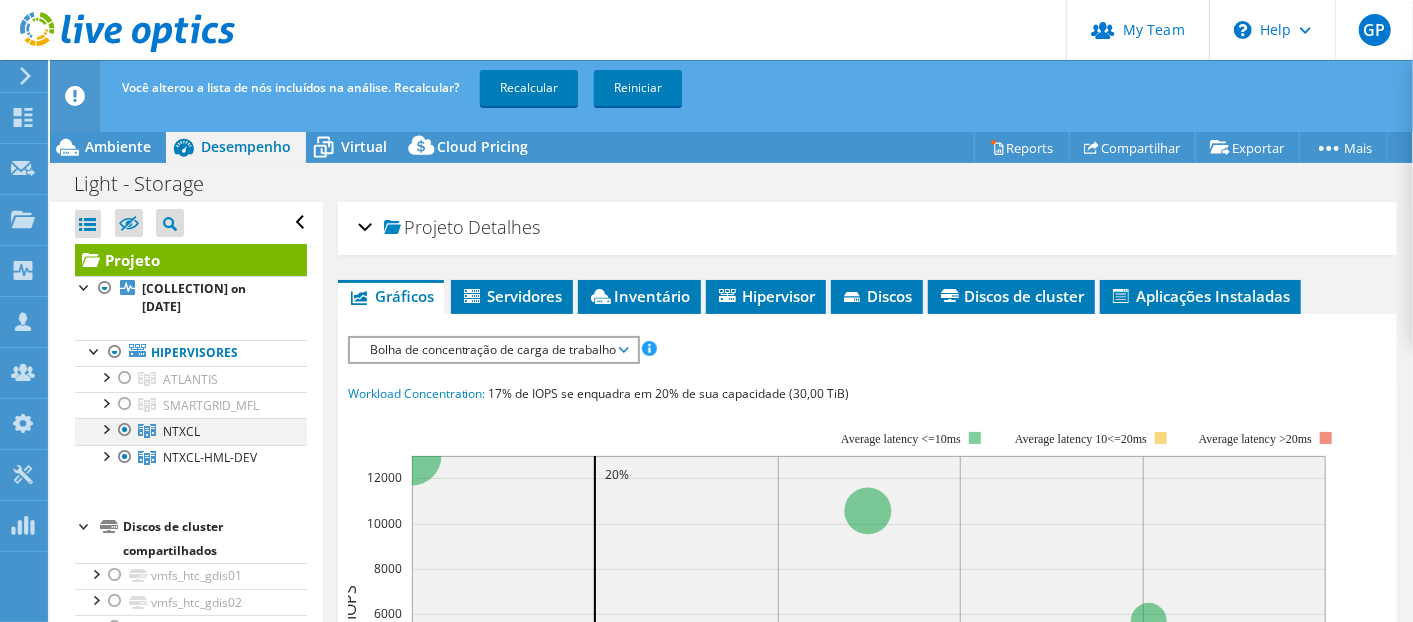 click at bounding box center (125, 430) 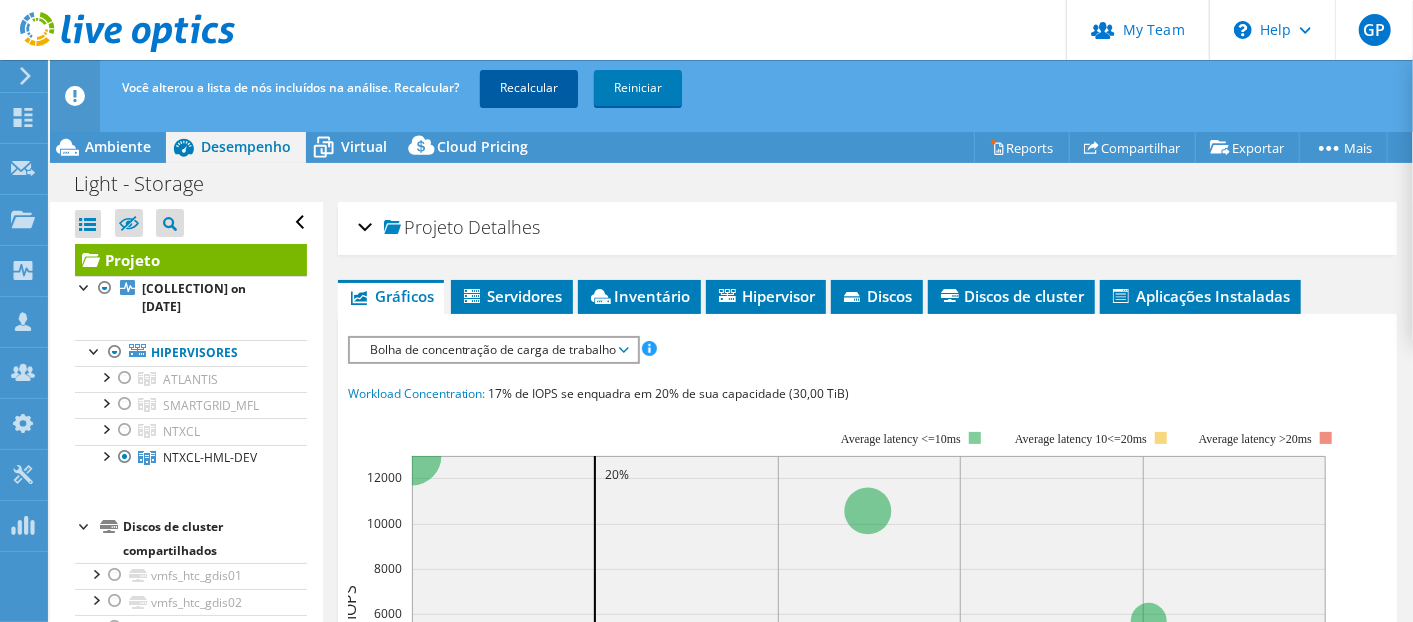 click on "Recalcular" at bounding box center [529, 88] 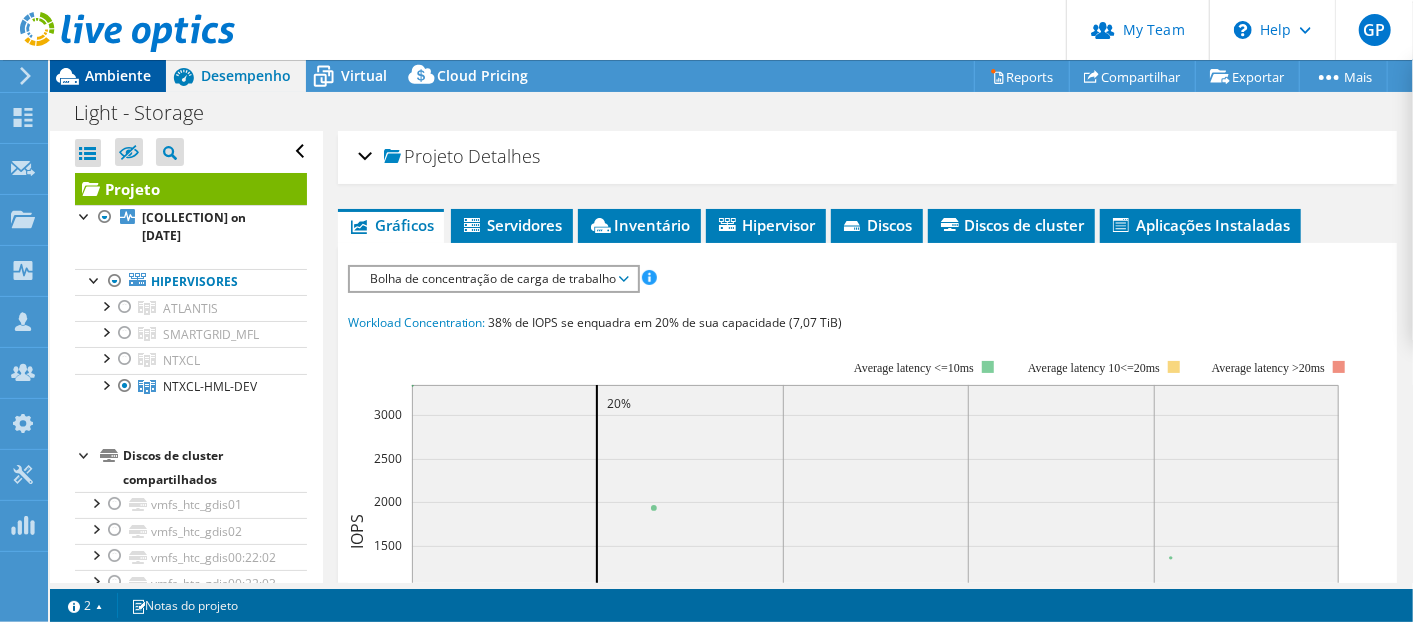 click on "Ambiente" at bounding box center [118, 75] 